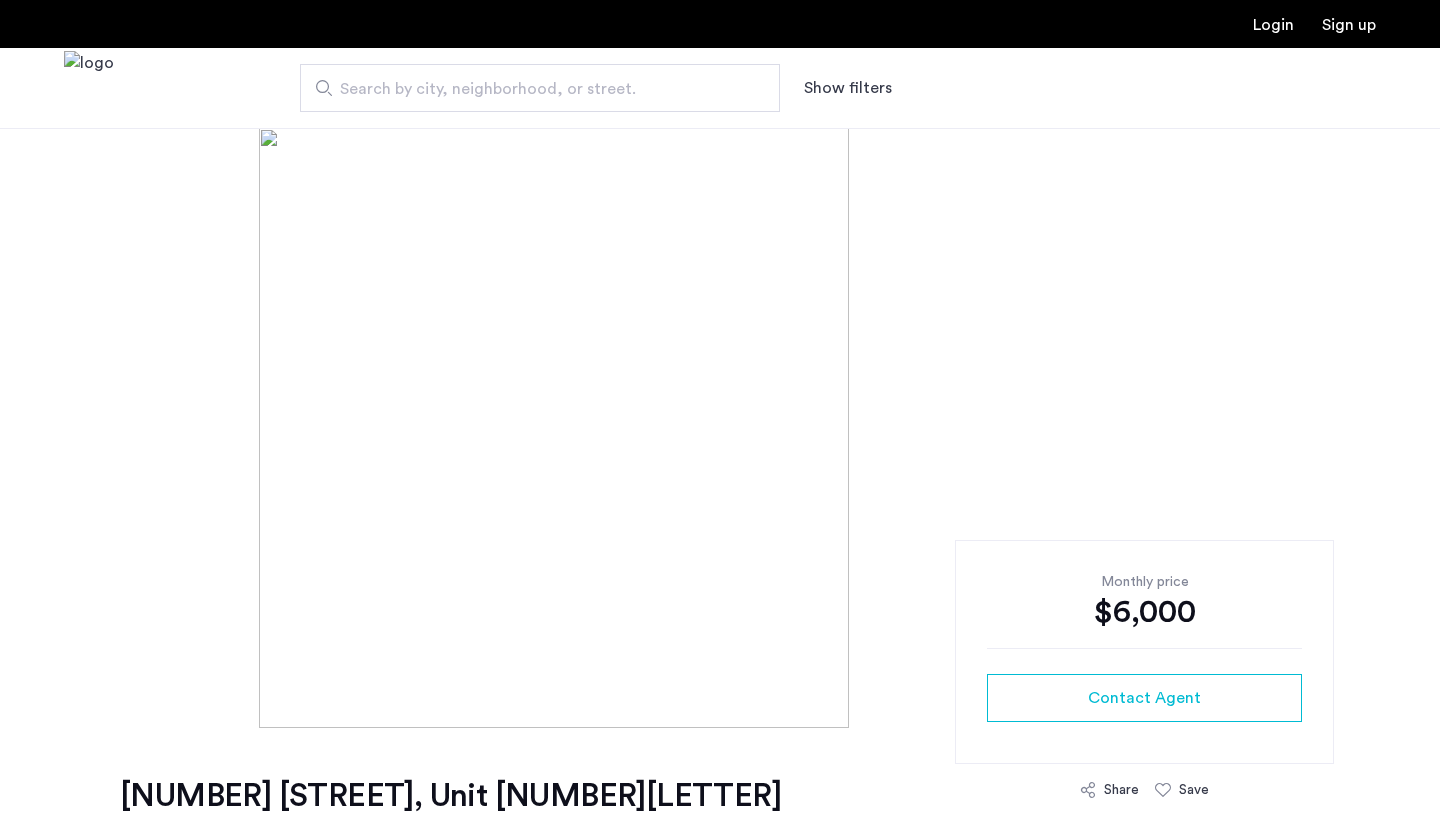 scroll, scrollTop: 0, scrollLeft: 0, axis: both 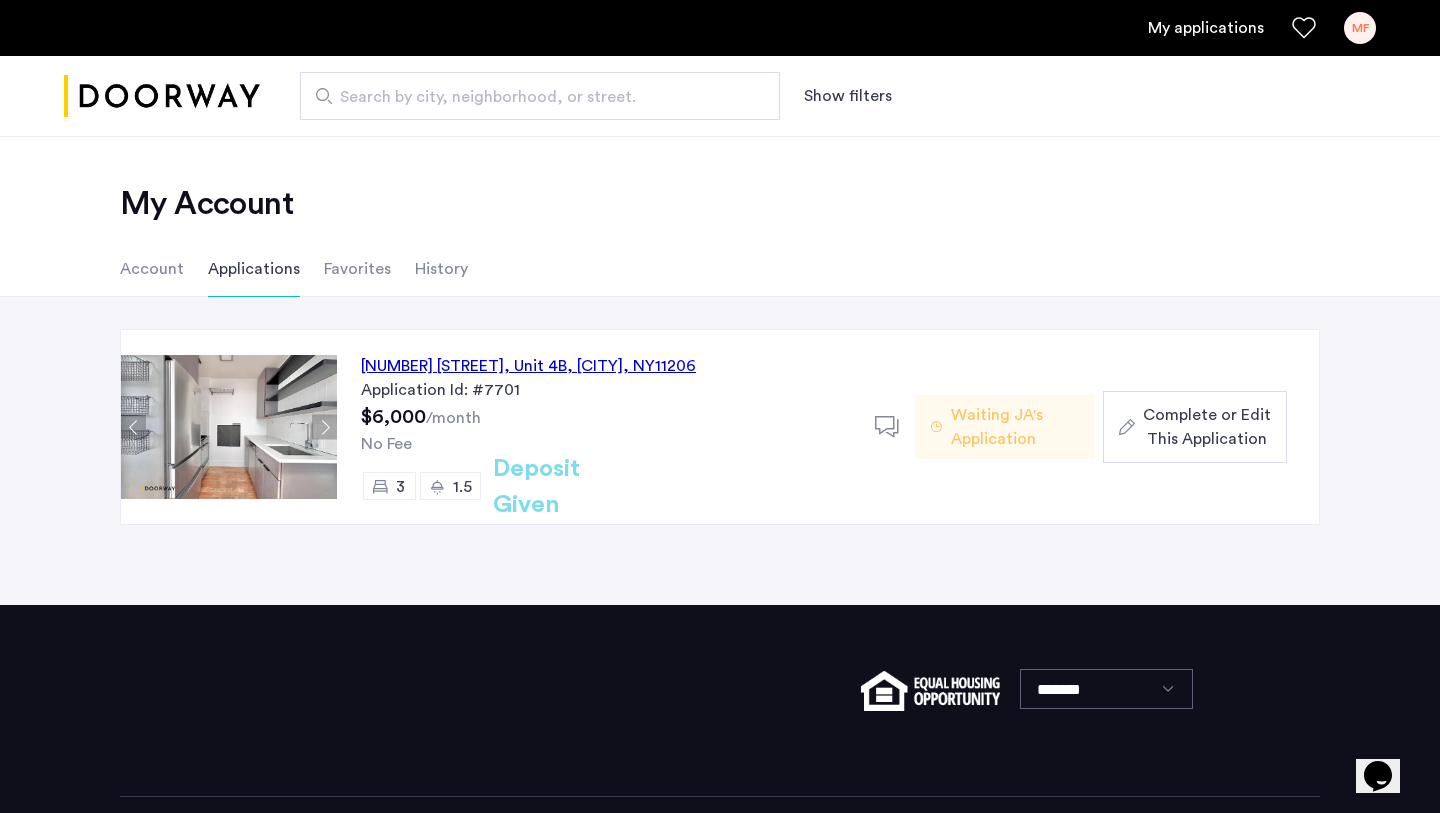click on "[NUMBER] [STREET], Unit 4B, [CITY], [STATE] [ZIP]" at bounding box center [528, 366] 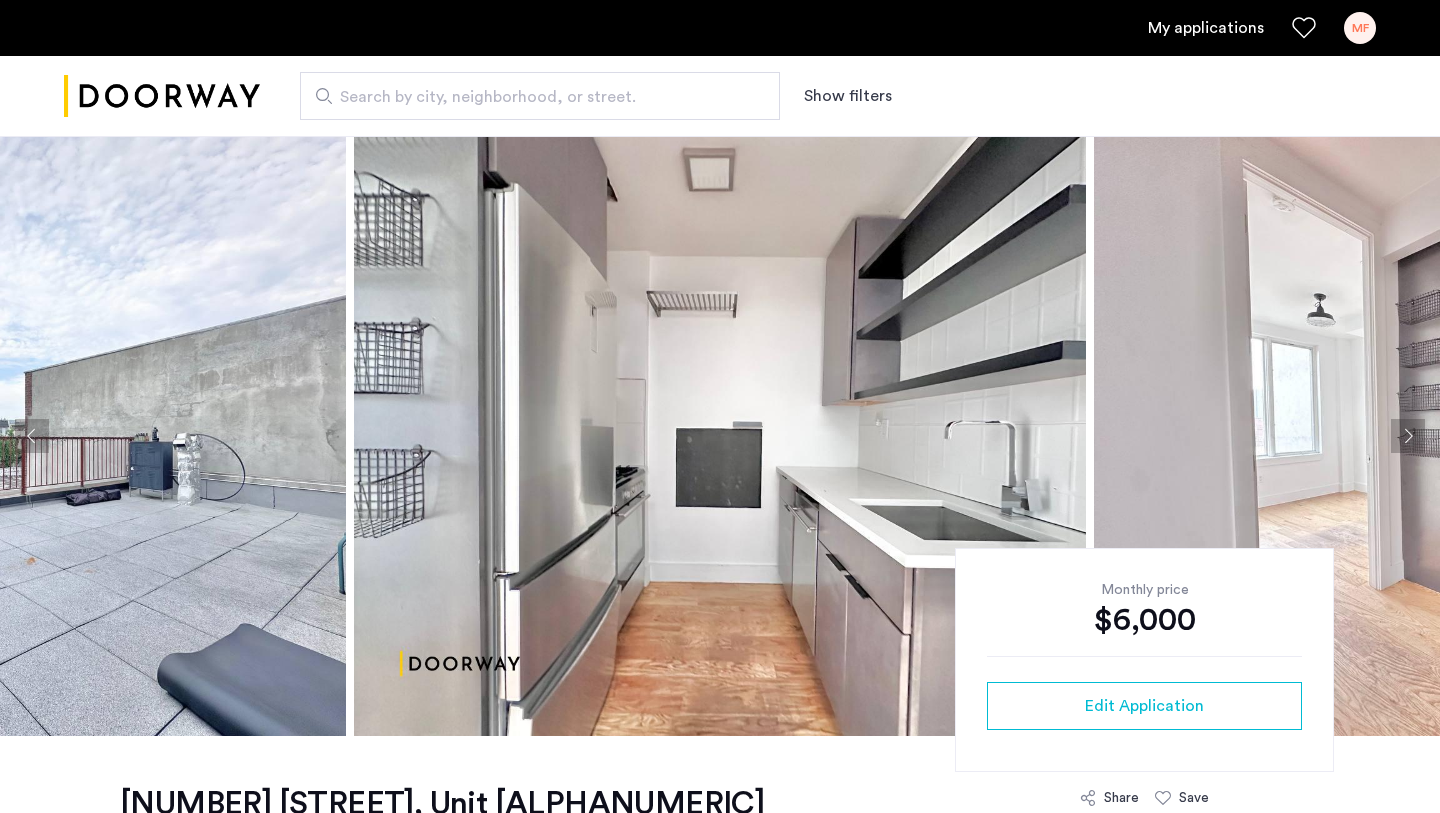 scroll, scrollTop: 0, scrollLeft: 0, axis: both 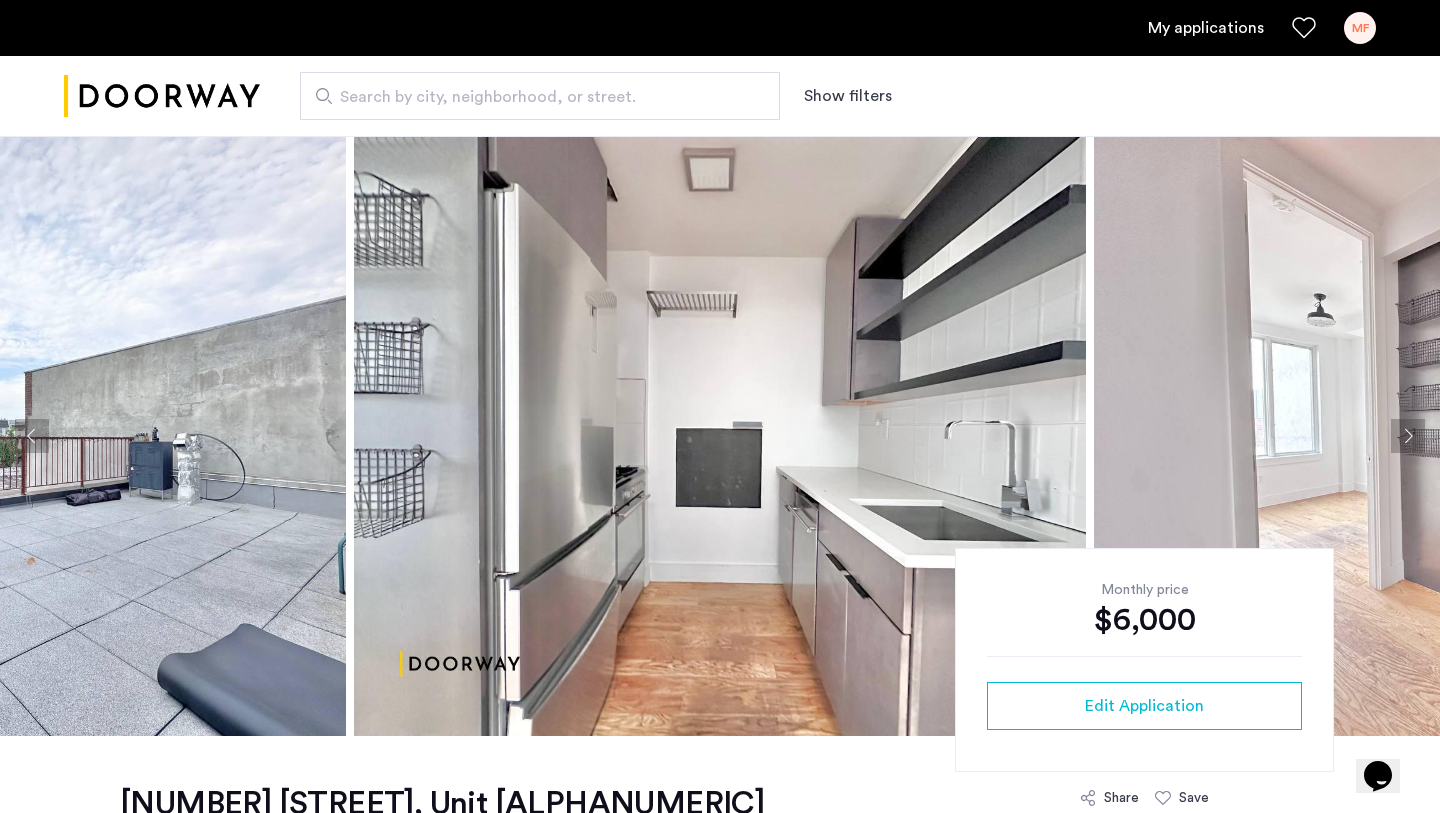 click on "My applications" at bounding box center (1206, 28) 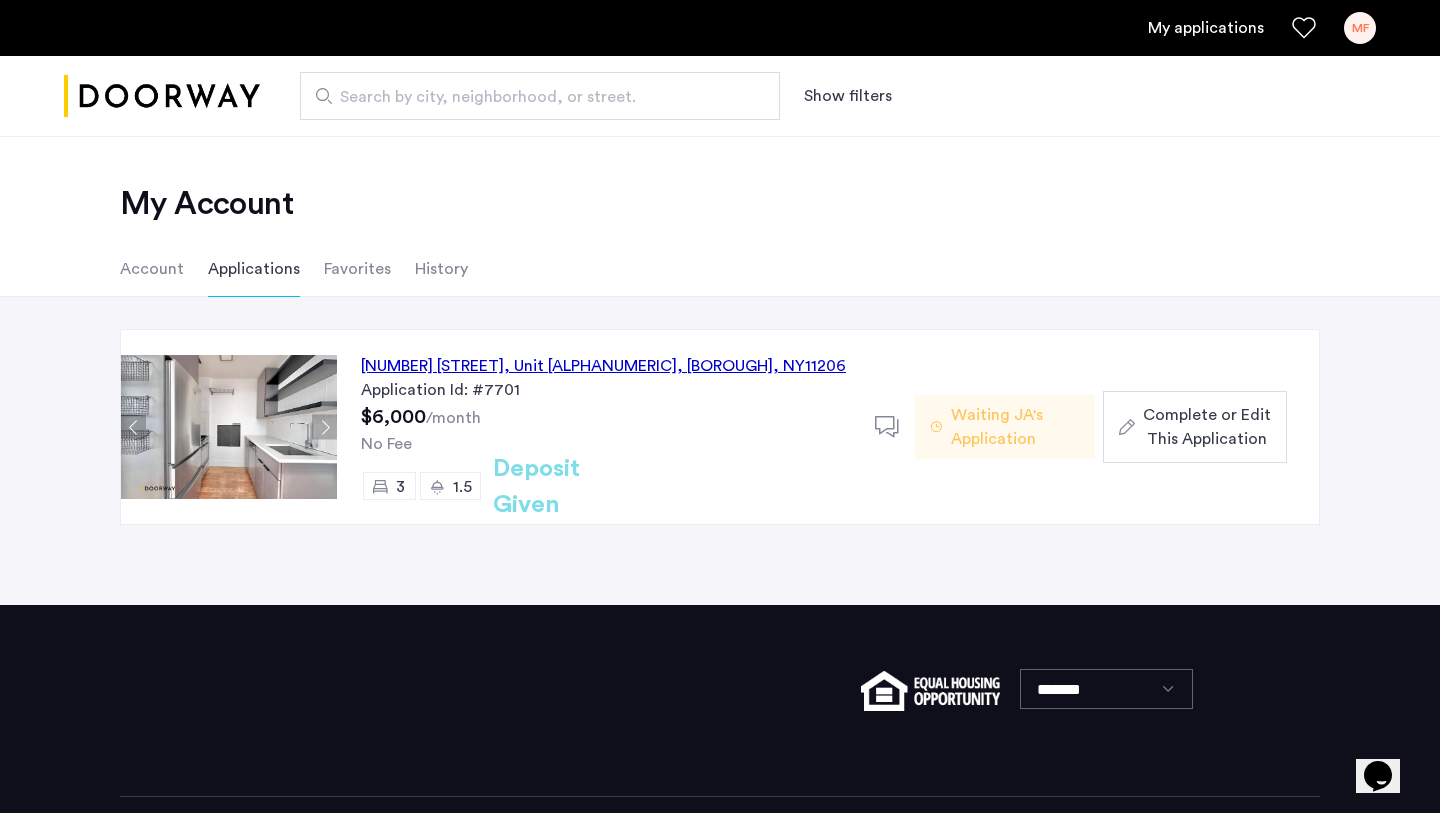 click on "189 Johnson Avenue, Unit 4B, Brooklyn , NY  11206" at bounding box center (603, 366) 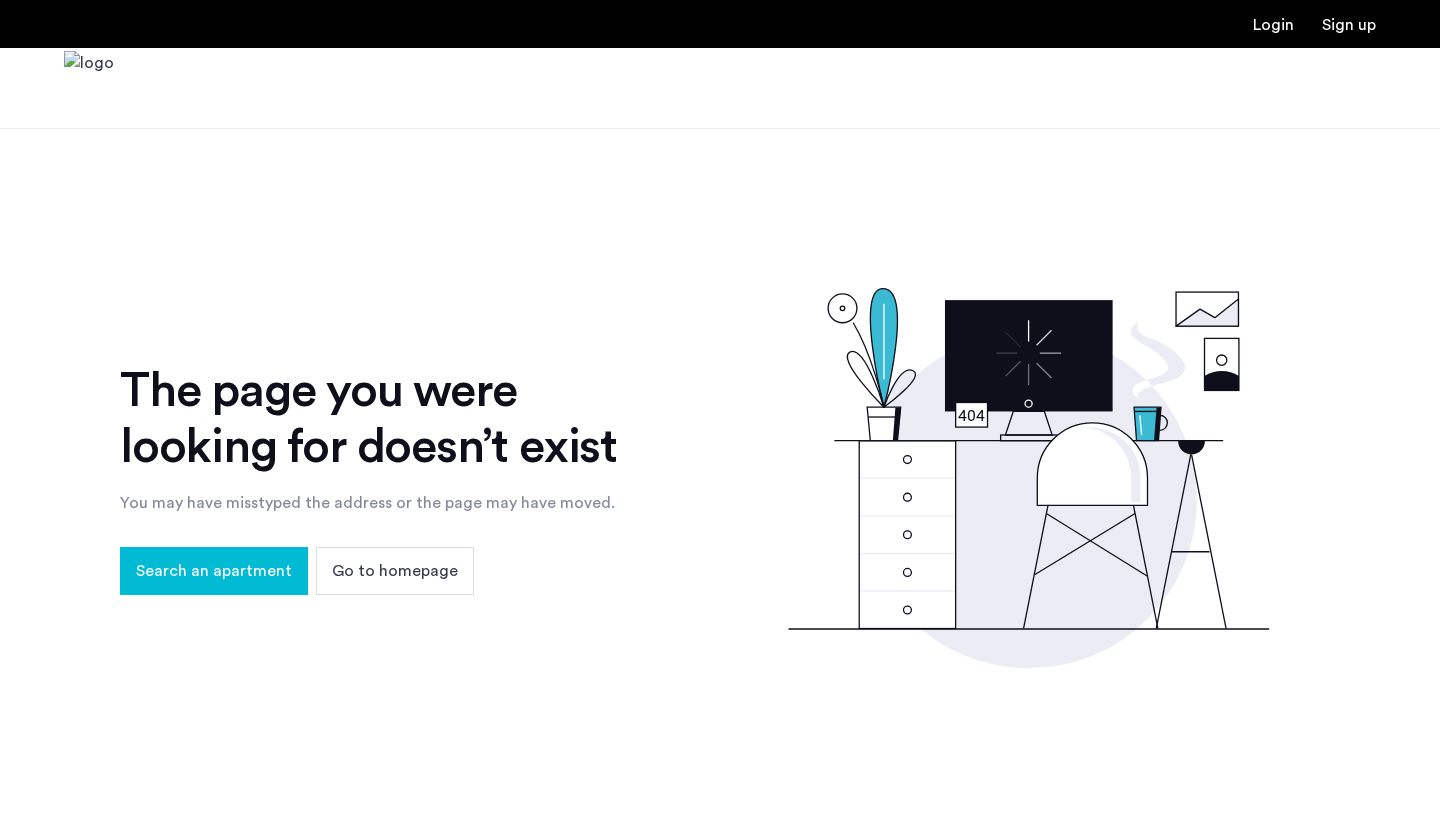 scroll, scrollTop: 0, scrollLeft: 0, axis: both 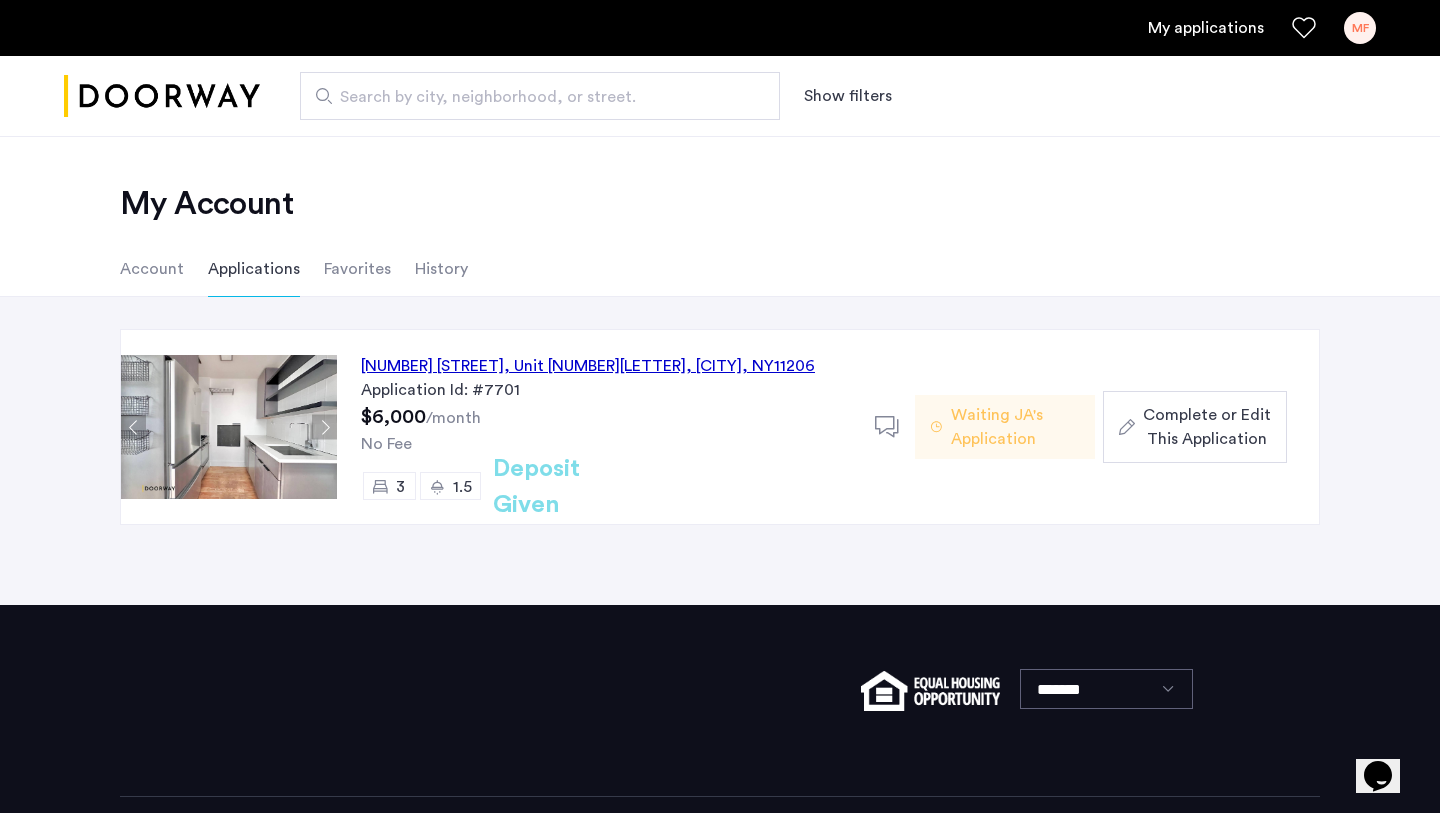 click on "[NUMBER] [STREET], Unit [NUMBER][LETTER], [CITY] , [STATE]  [ZIP] Application Id: #[NUMBER] $[NUMBER]  /month No Fee [NUMBER] [NUMBER].[NUMBER] Deposit Given Deposit Given  Waiting [INITIAL]'s Application  Complete or Edit This Application  Back  page  [NUMBER] / [NUMBER]  You're on page  [NUMBER]  Next  page" at bounding box center (720, 451) 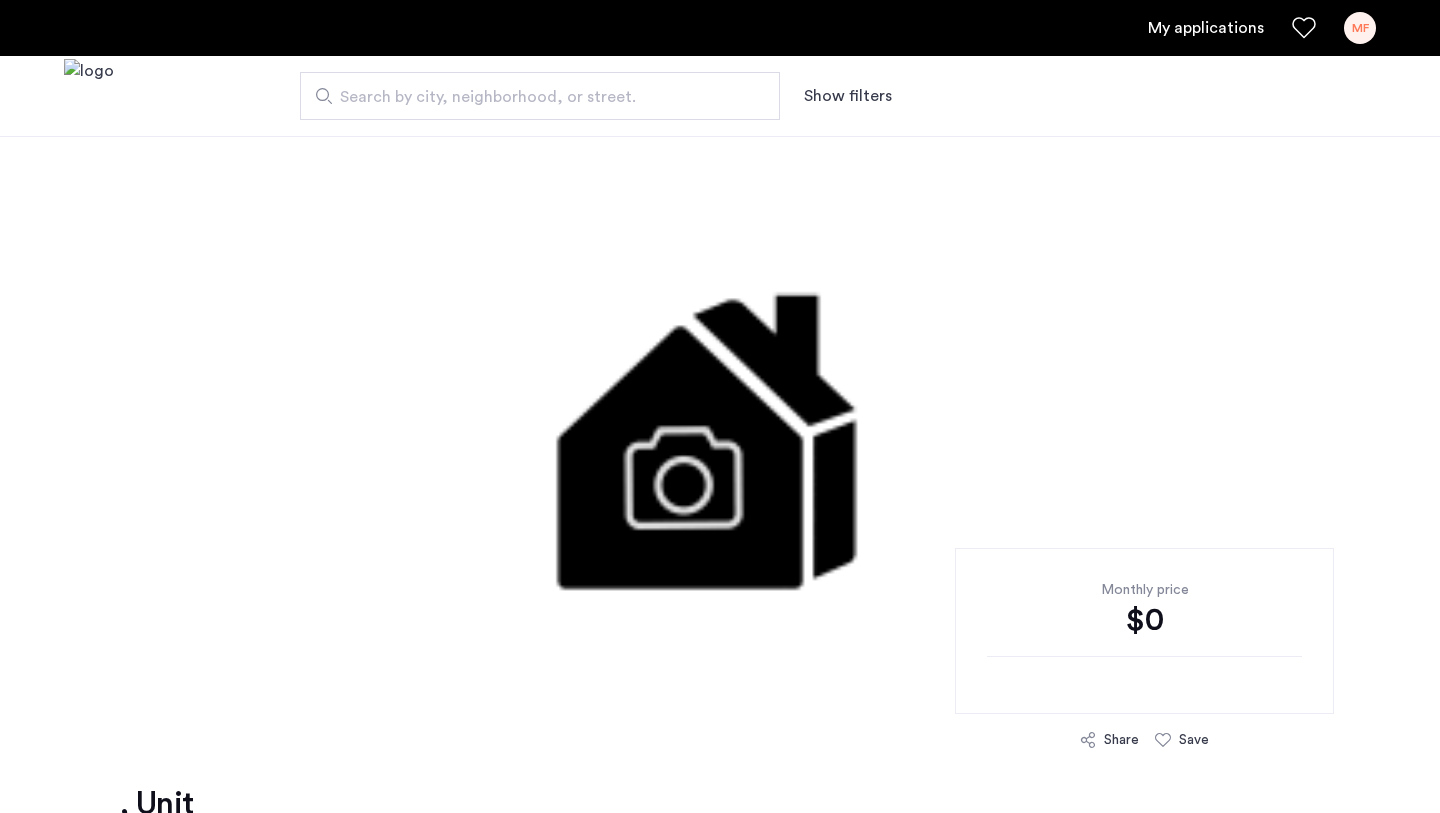 scroll, scrollTop: 0, scrollLeft: 0, axis: both 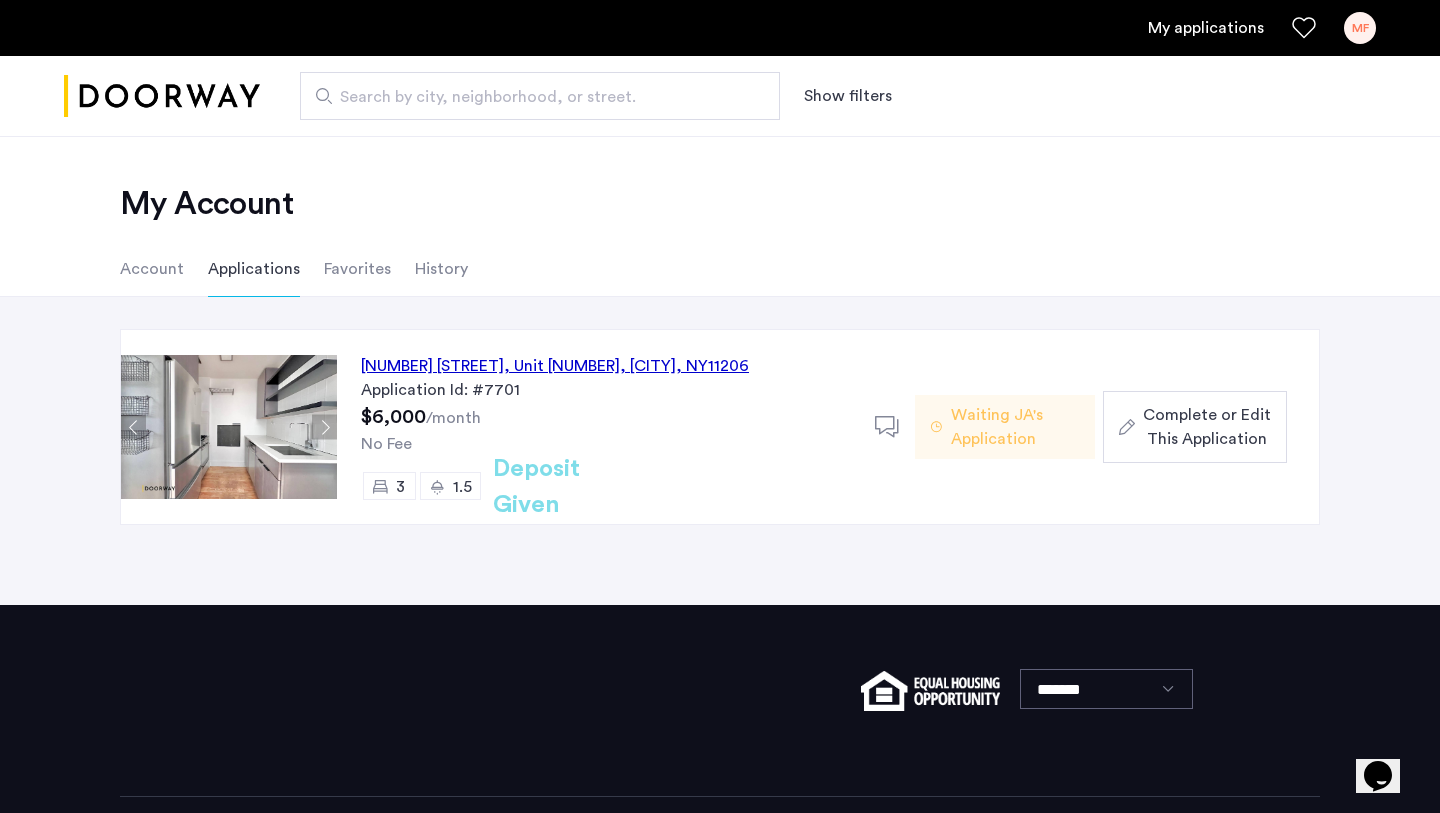click on "Waiting JA's Application" at bounding box center [1015, 427] 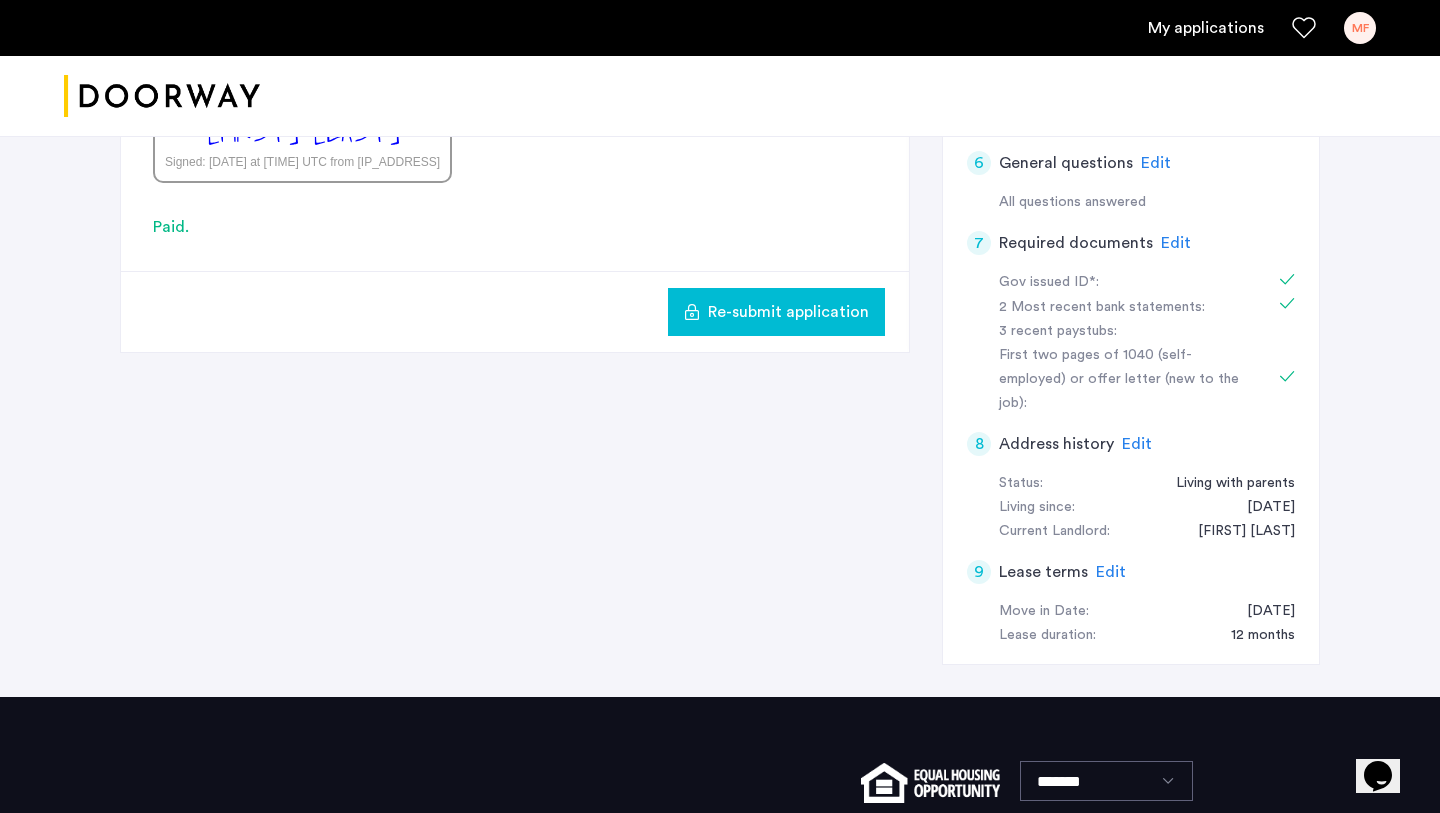 scroll, scrollTop: 791, scrollLeft: 0, axis: vertical 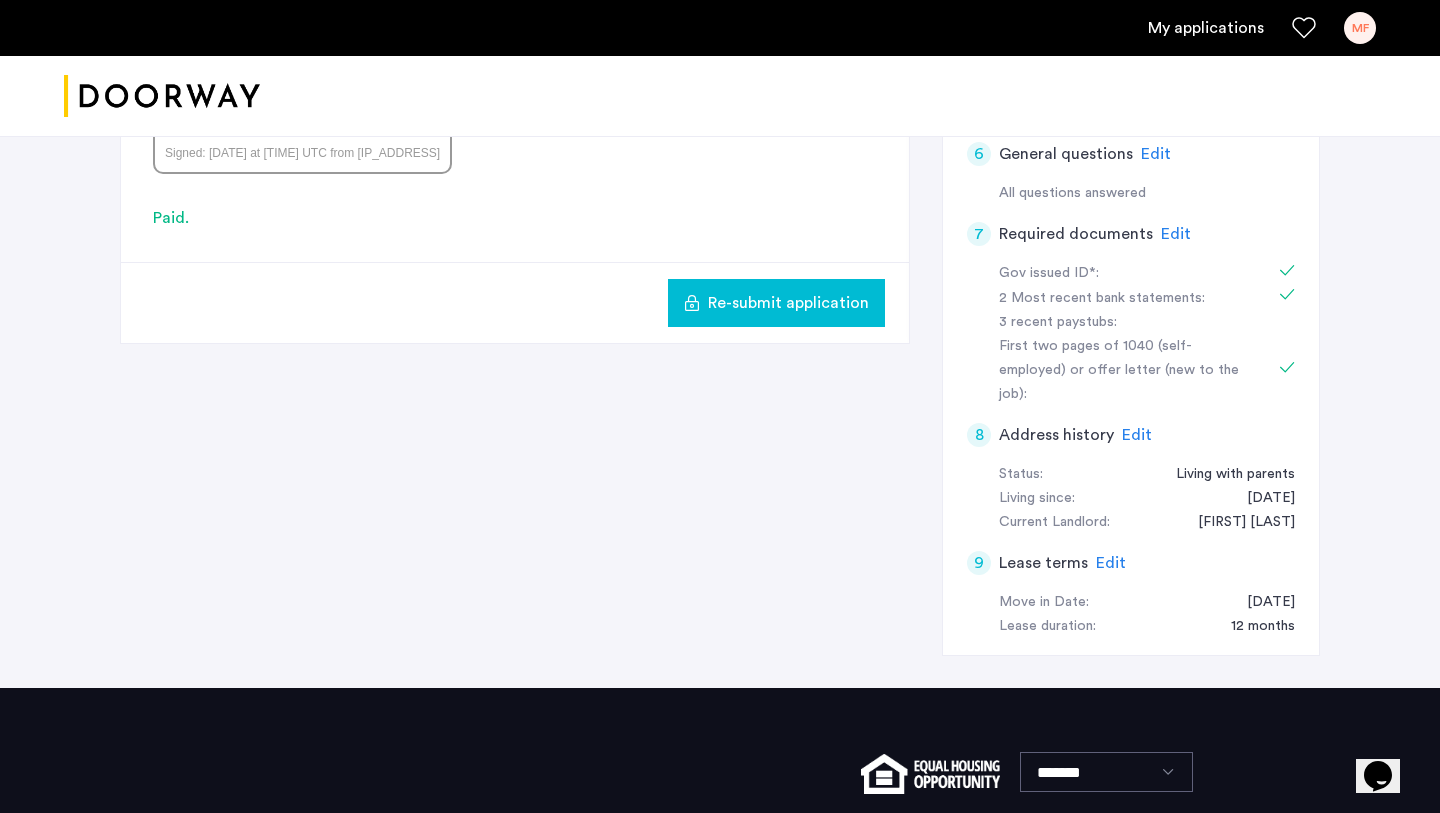 click on "Mark Fortes Signed: [DATE] at [TIME] UTC from [IP_ADDRESS] Paid. Re-submit application 1 Edit -" at bounding box center (720, 174) 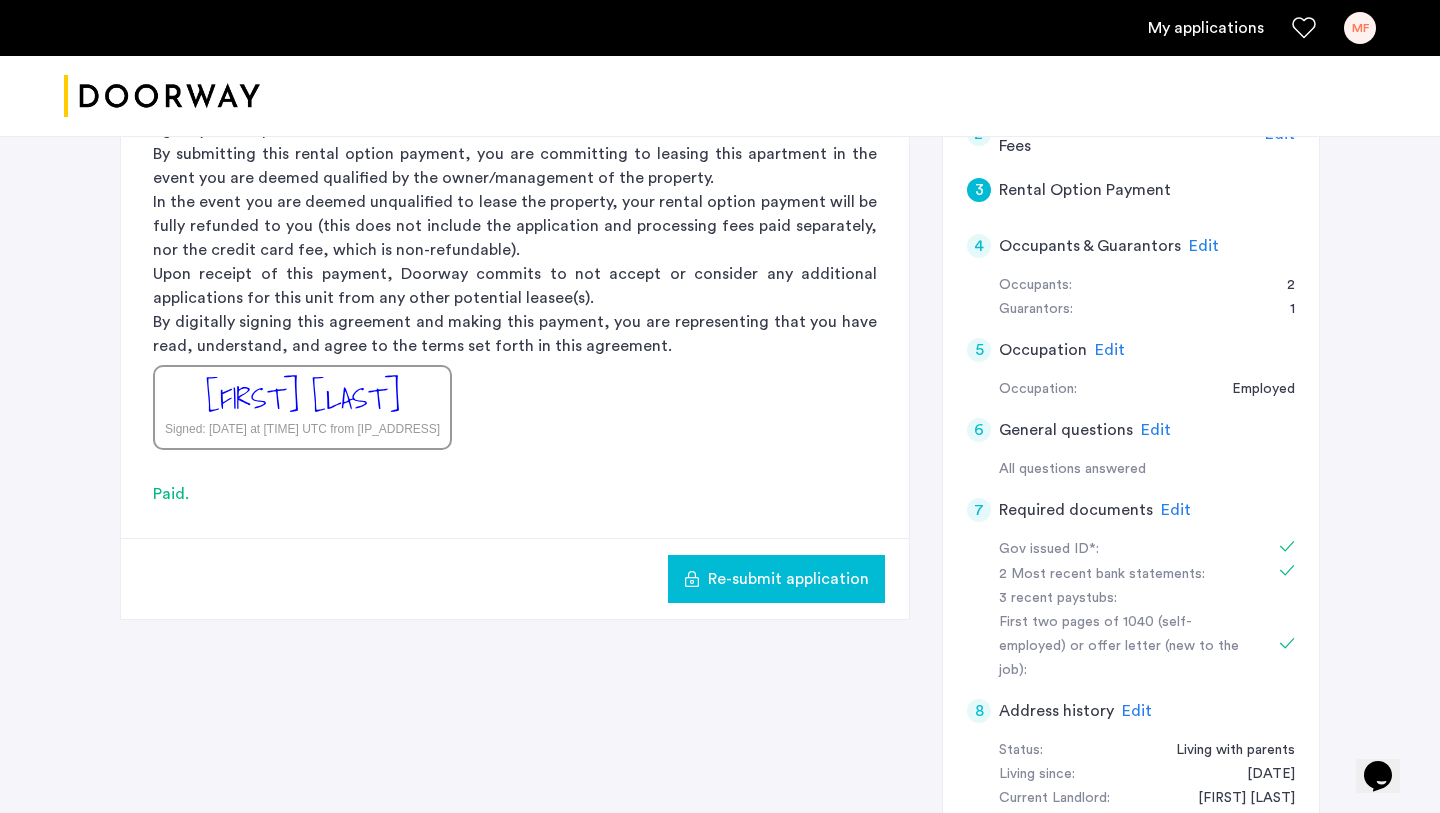scroll, scrollTop: 513, scrollLeft: 0, axis: vertical 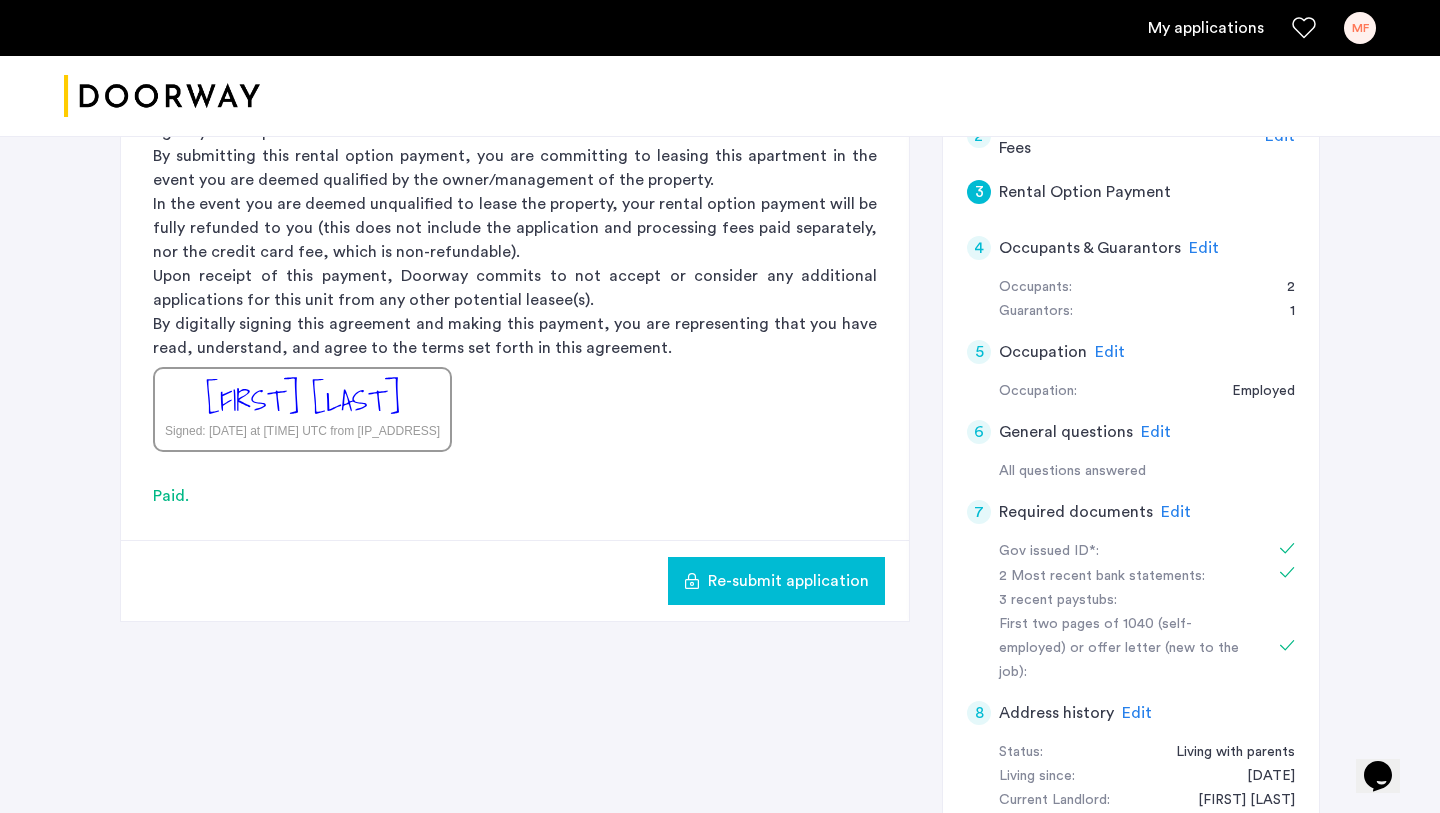 click on "Mark Fortes Signed: [DATE] at [TIME] UTC from [IP_ADDRESS]" at bounding box center (515, 260) 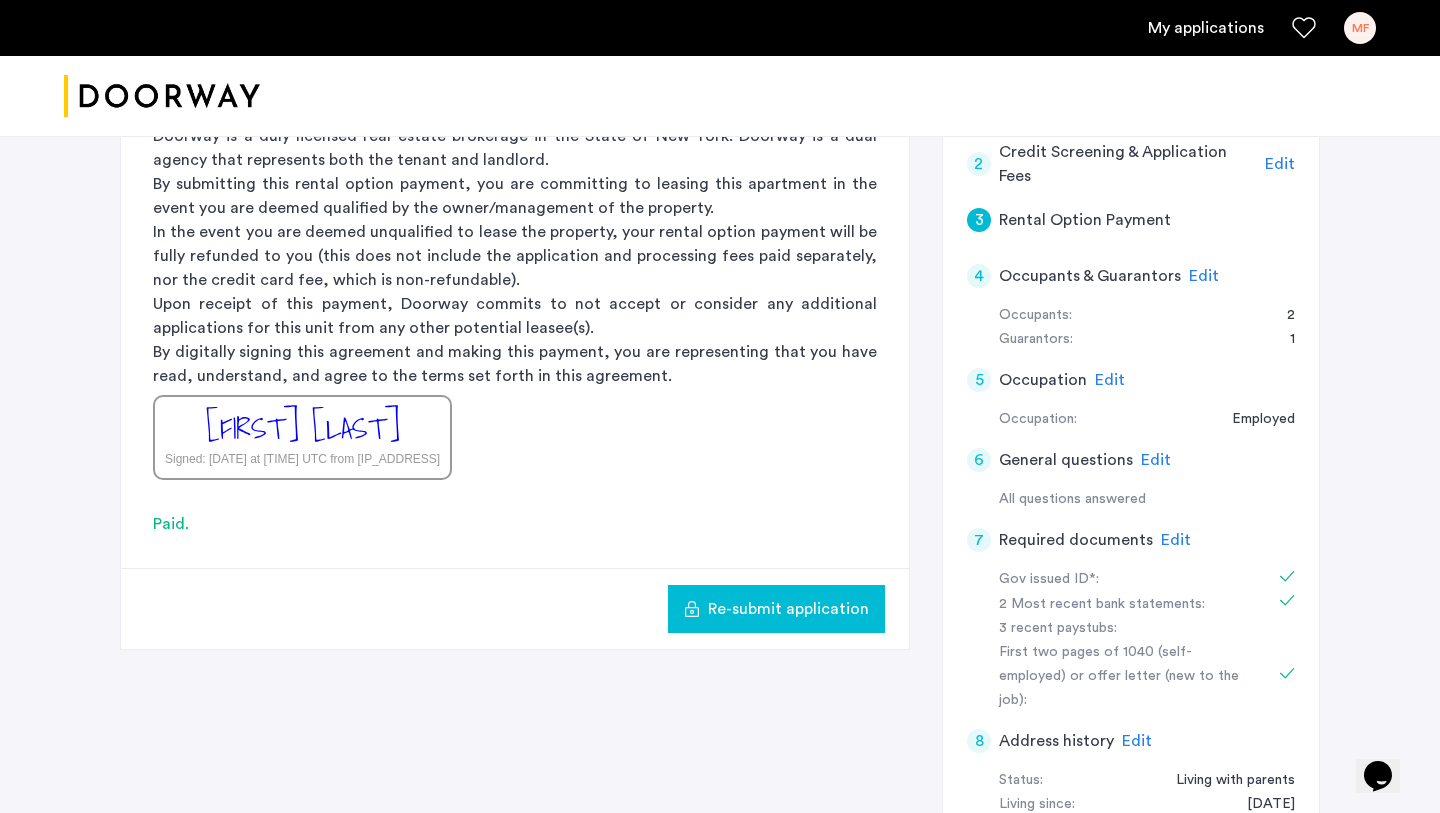 scroll, scrollTop: 580, scrollLeft: 0, axis: vertical 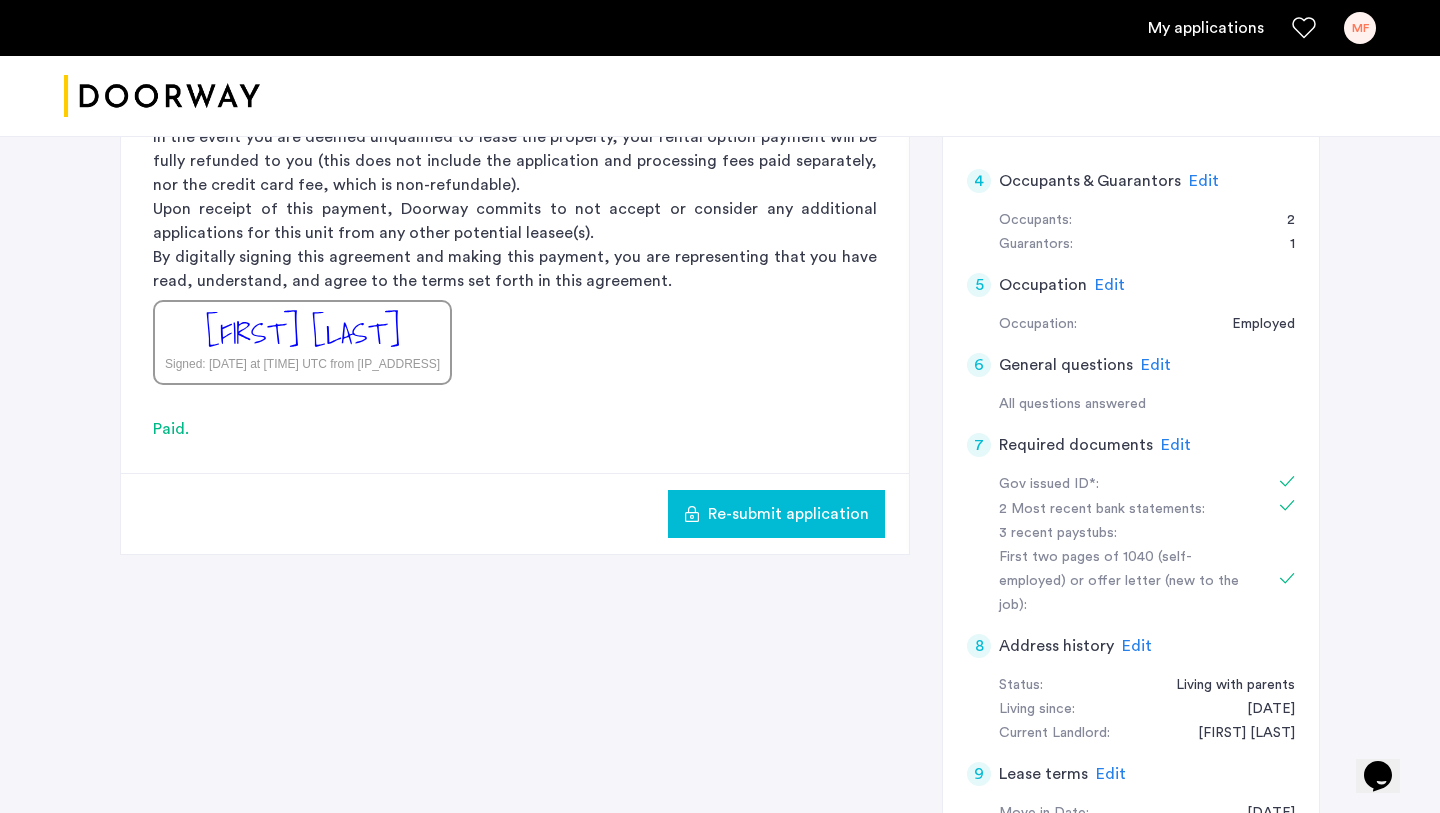 click on "Edit" at bounding box center [1176, 445] 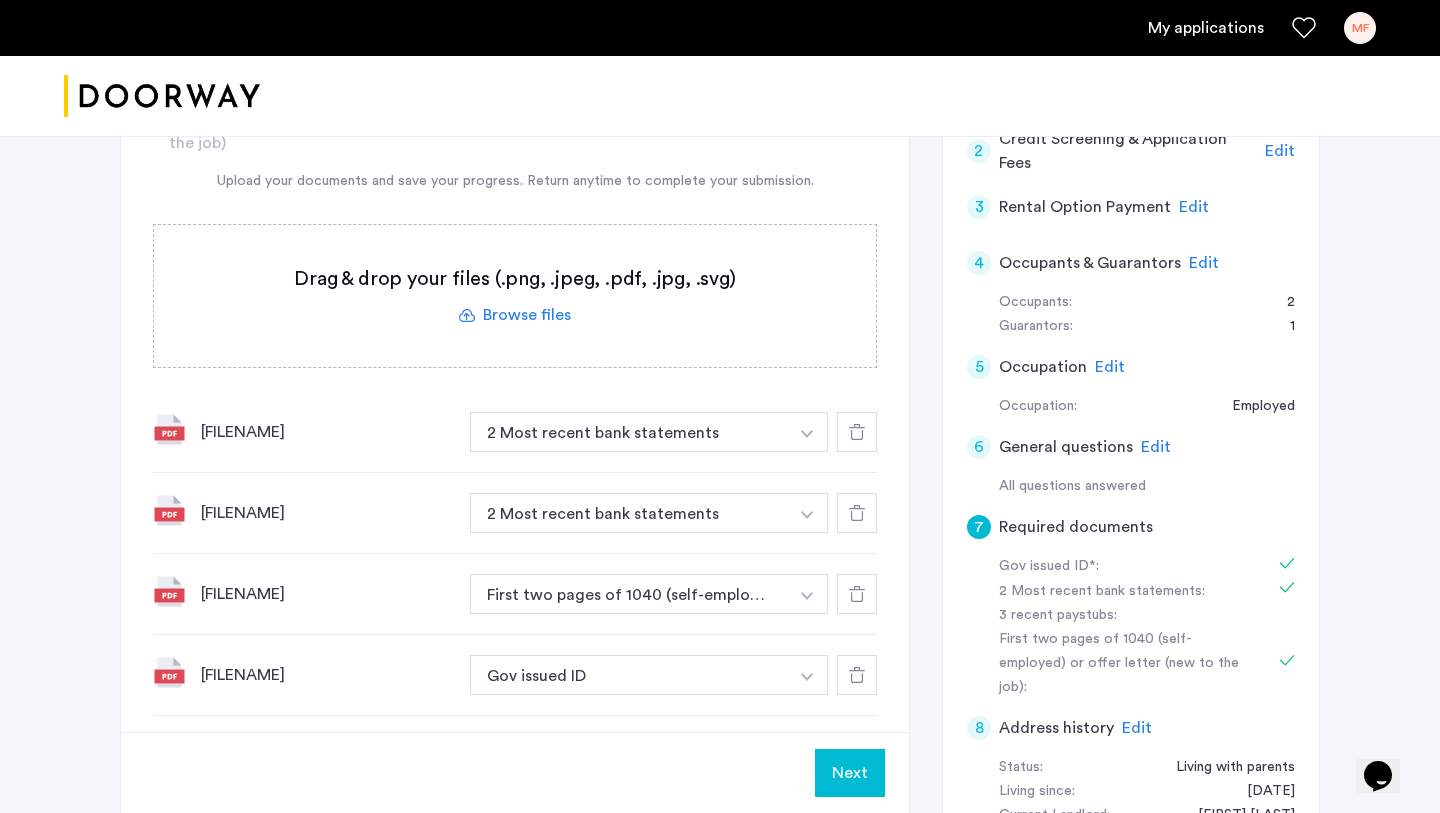 scroll, scrollTop: 482, scrollLeft: 0, axis: vertical 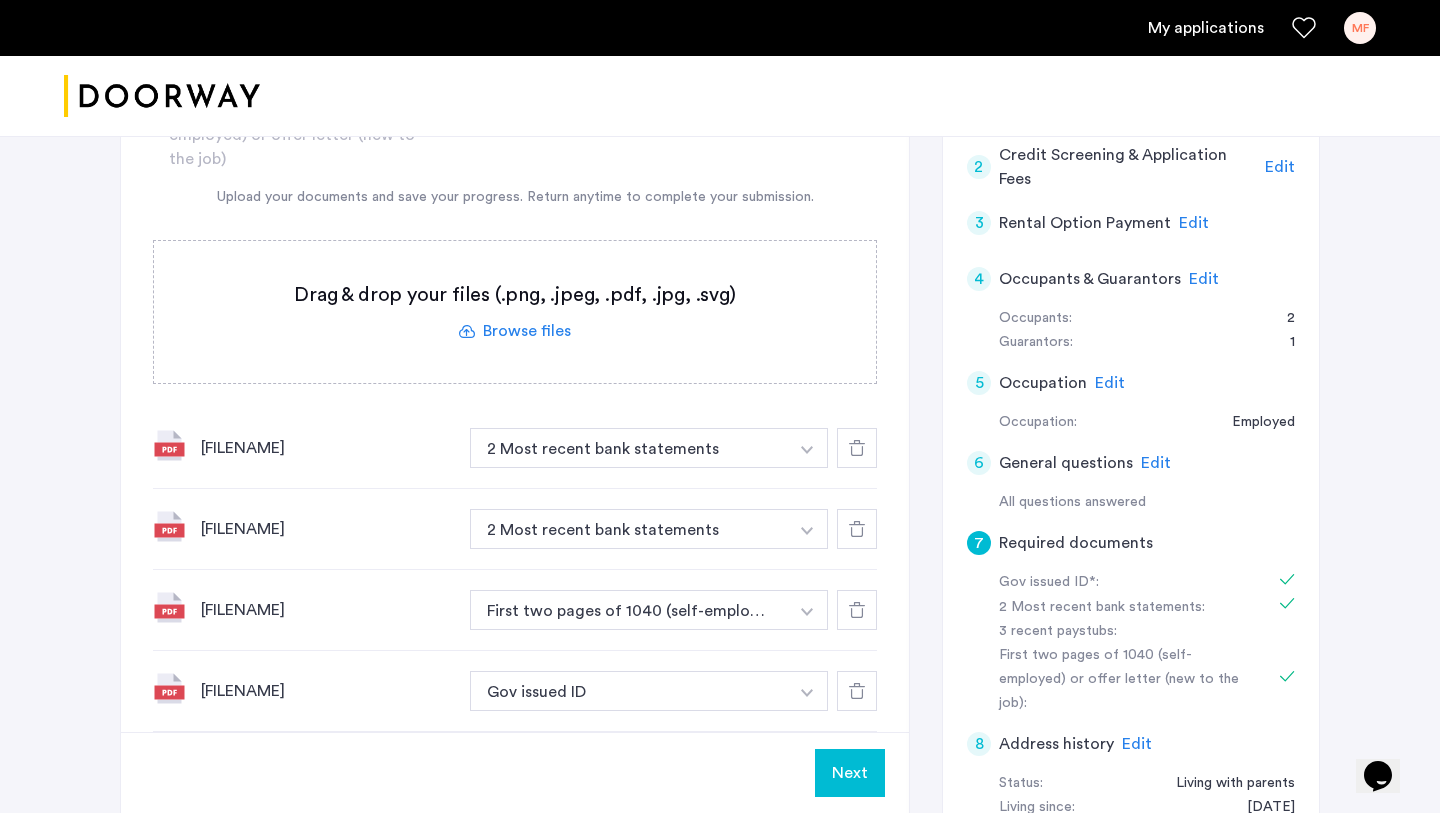 click at bounding box center (515, 312) 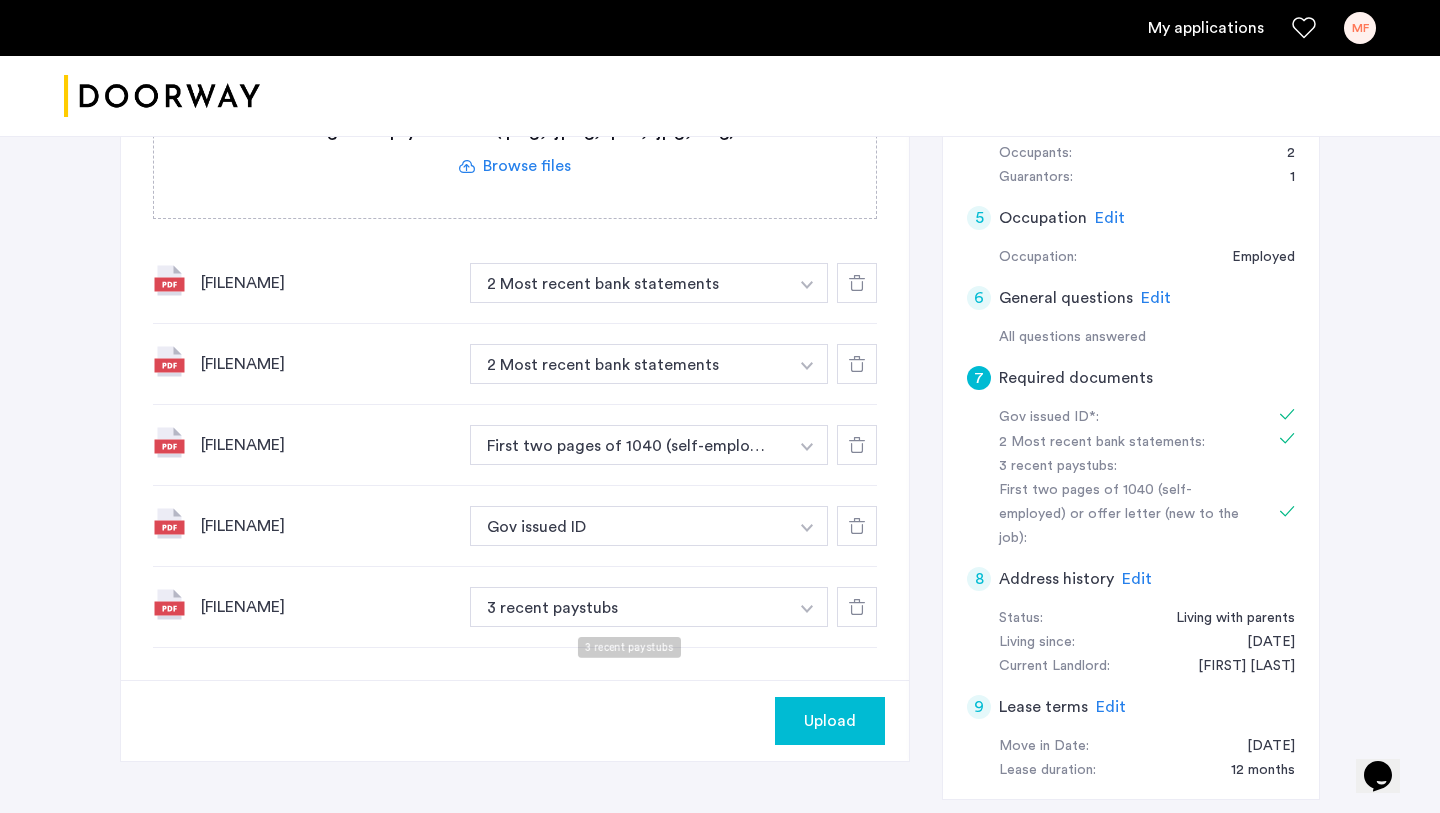 scroll, scrollTop: 654, scrollLeft: 0, axis: vertical 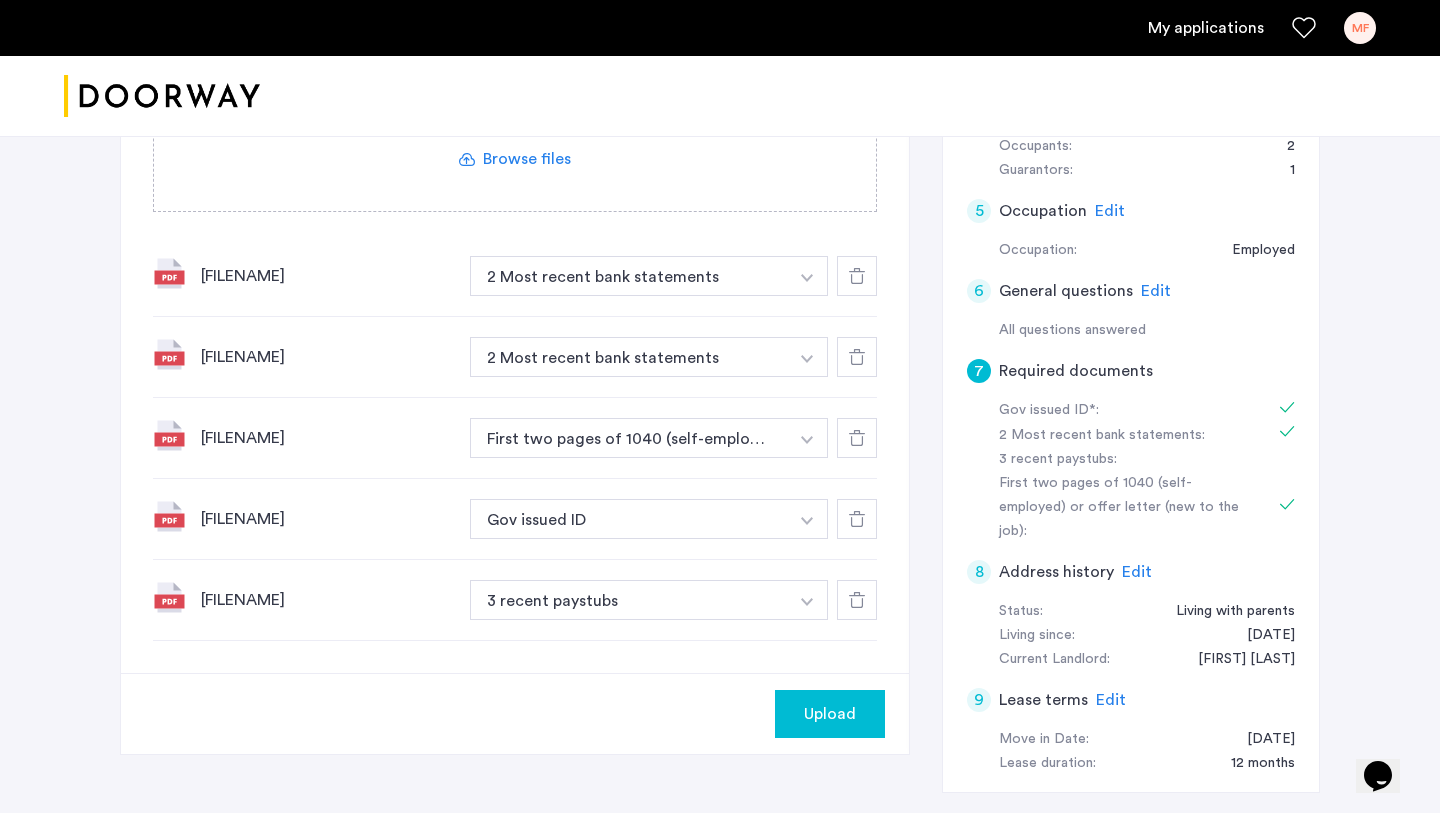 click on "[FILENAME] 3 recent paystubs + 3 recent paystubs" at bounding box center (515, 276) 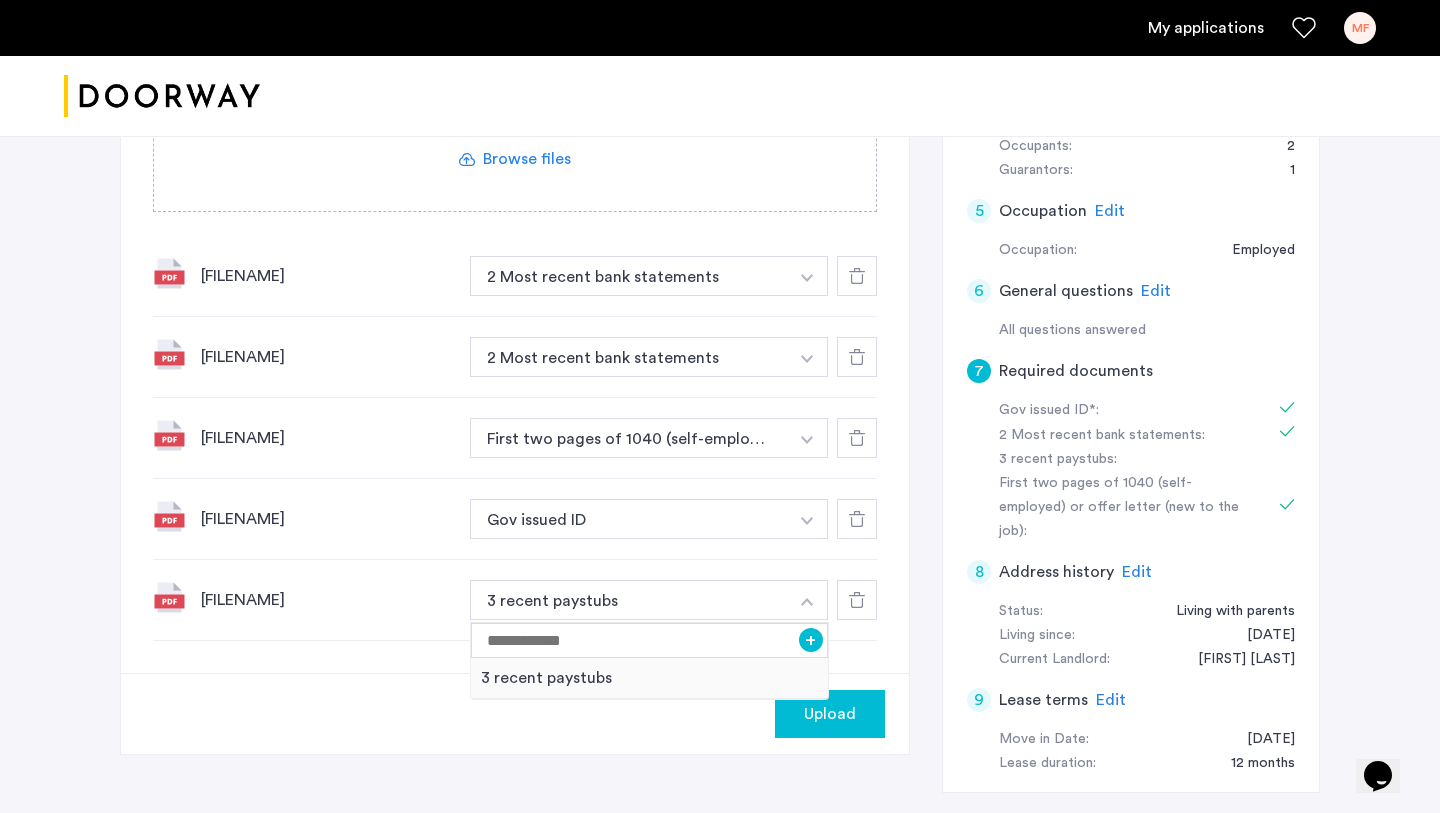 scroll, scrollTop: 728, scrollLeft: 0, axis: vertical 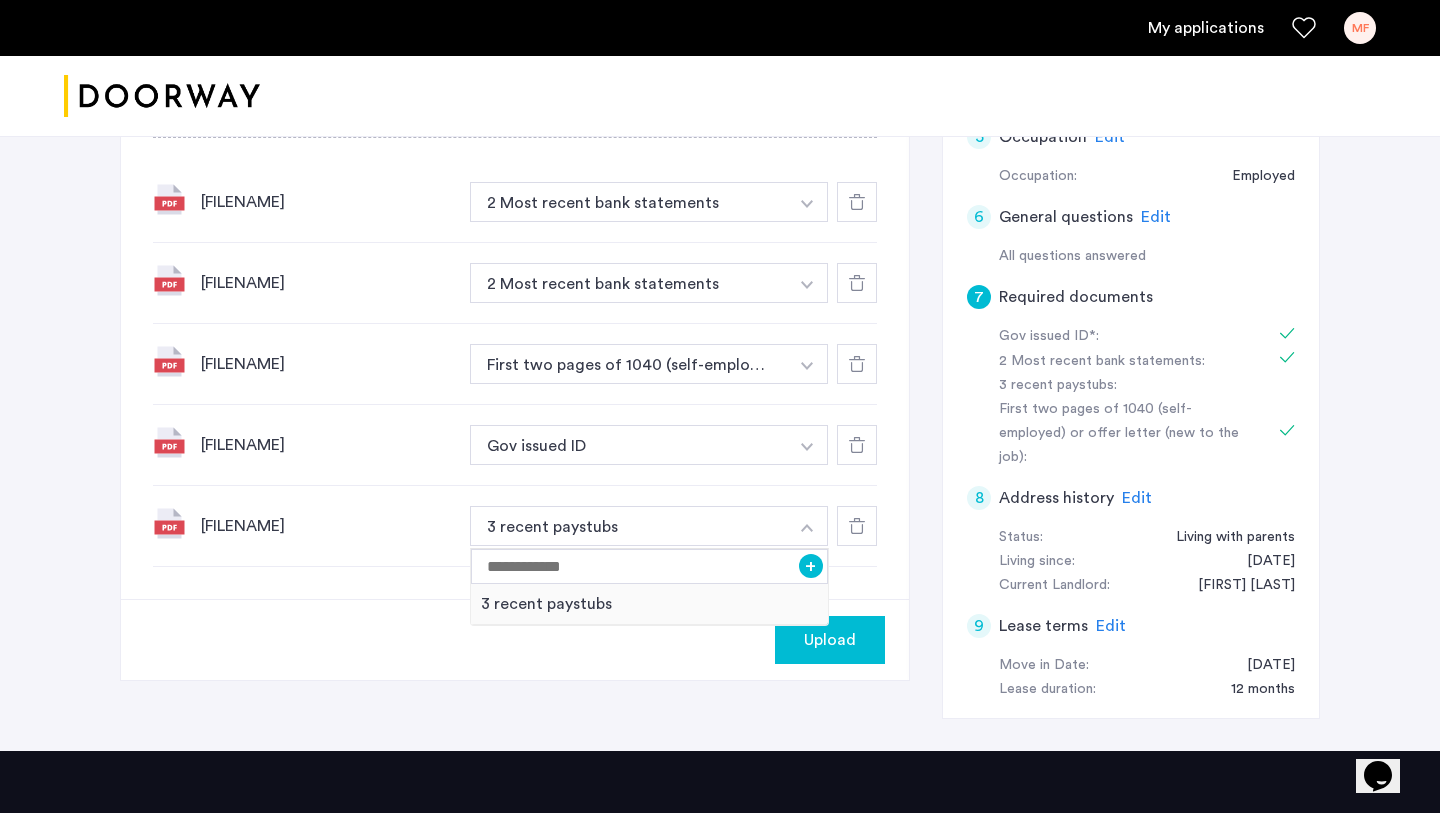 click on "Upload" at bounding box center [515, 639] 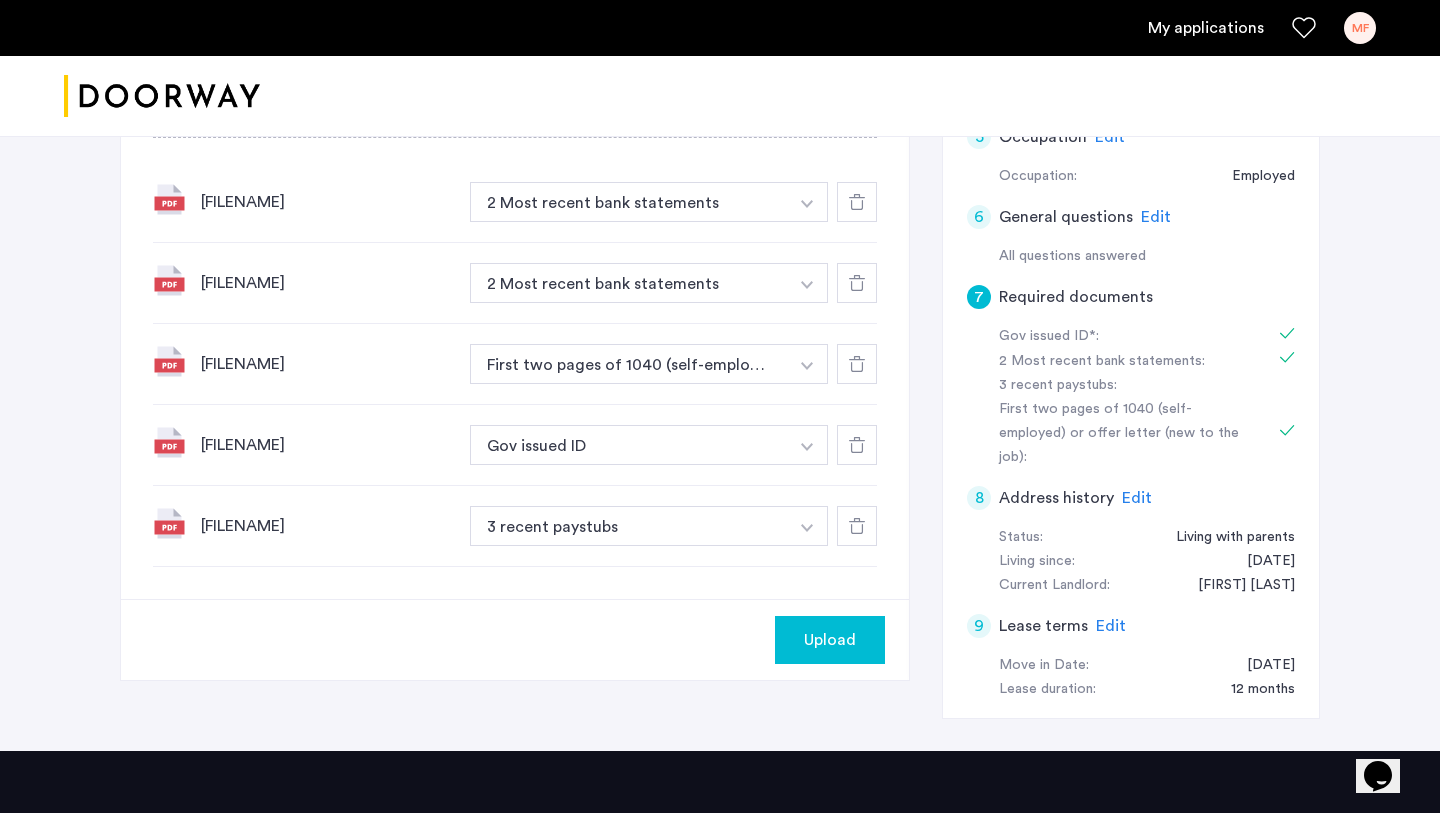 click at bounding box center [857, 202] 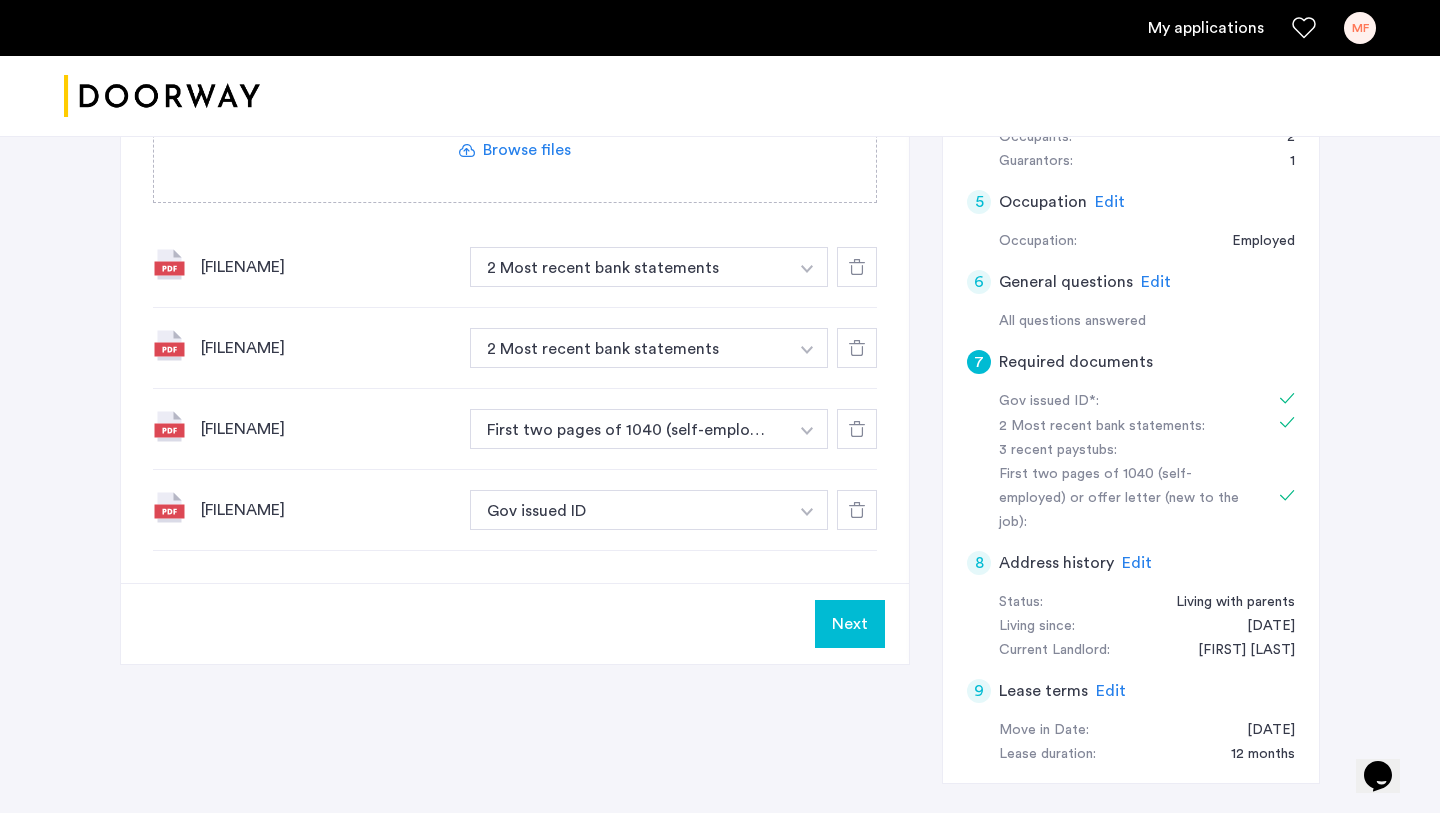 scroll, scrollTop: 810, scrollLeft: 0, axis: vertical 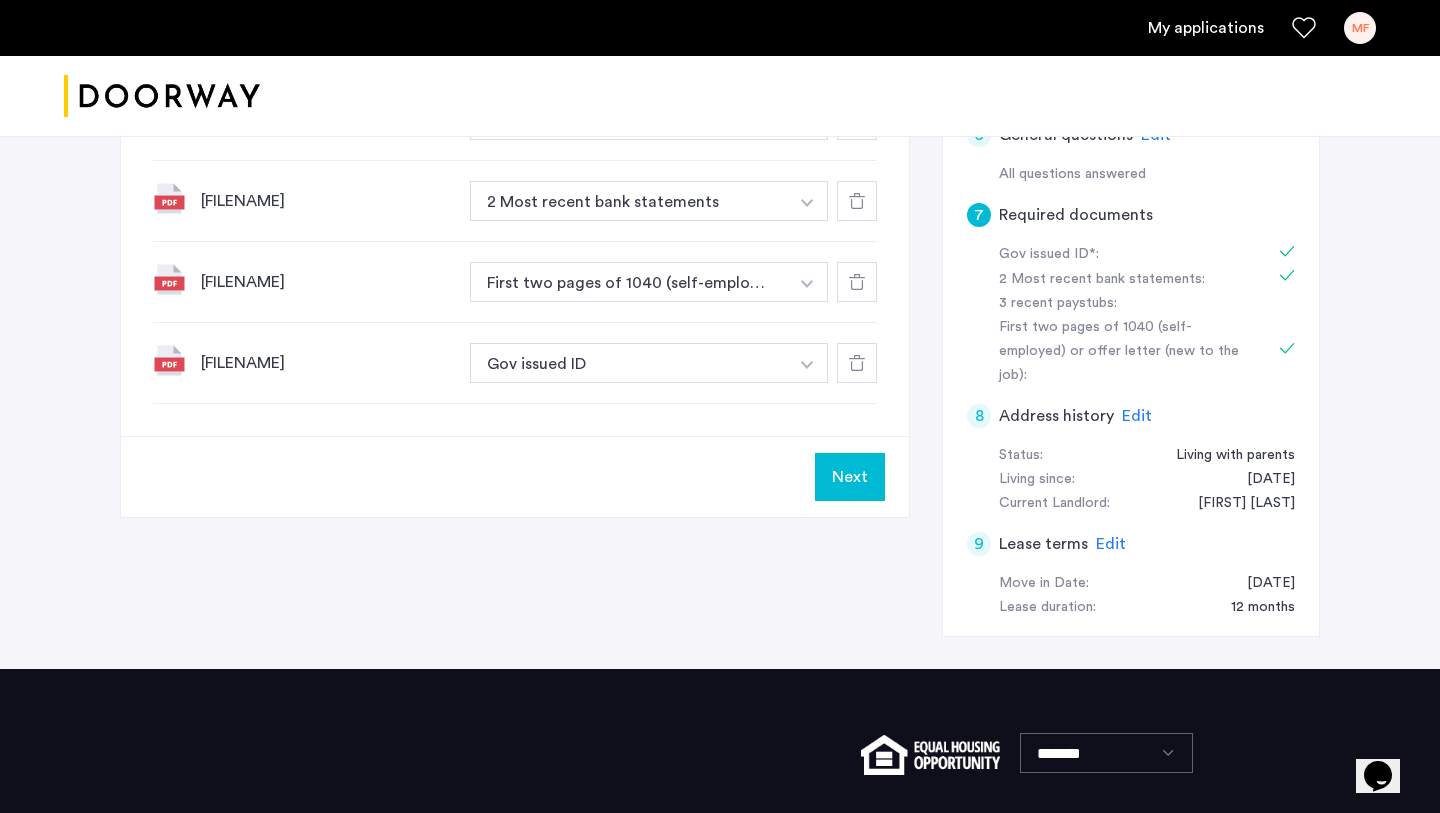 click on "Next" at bounding box center [850, 477] 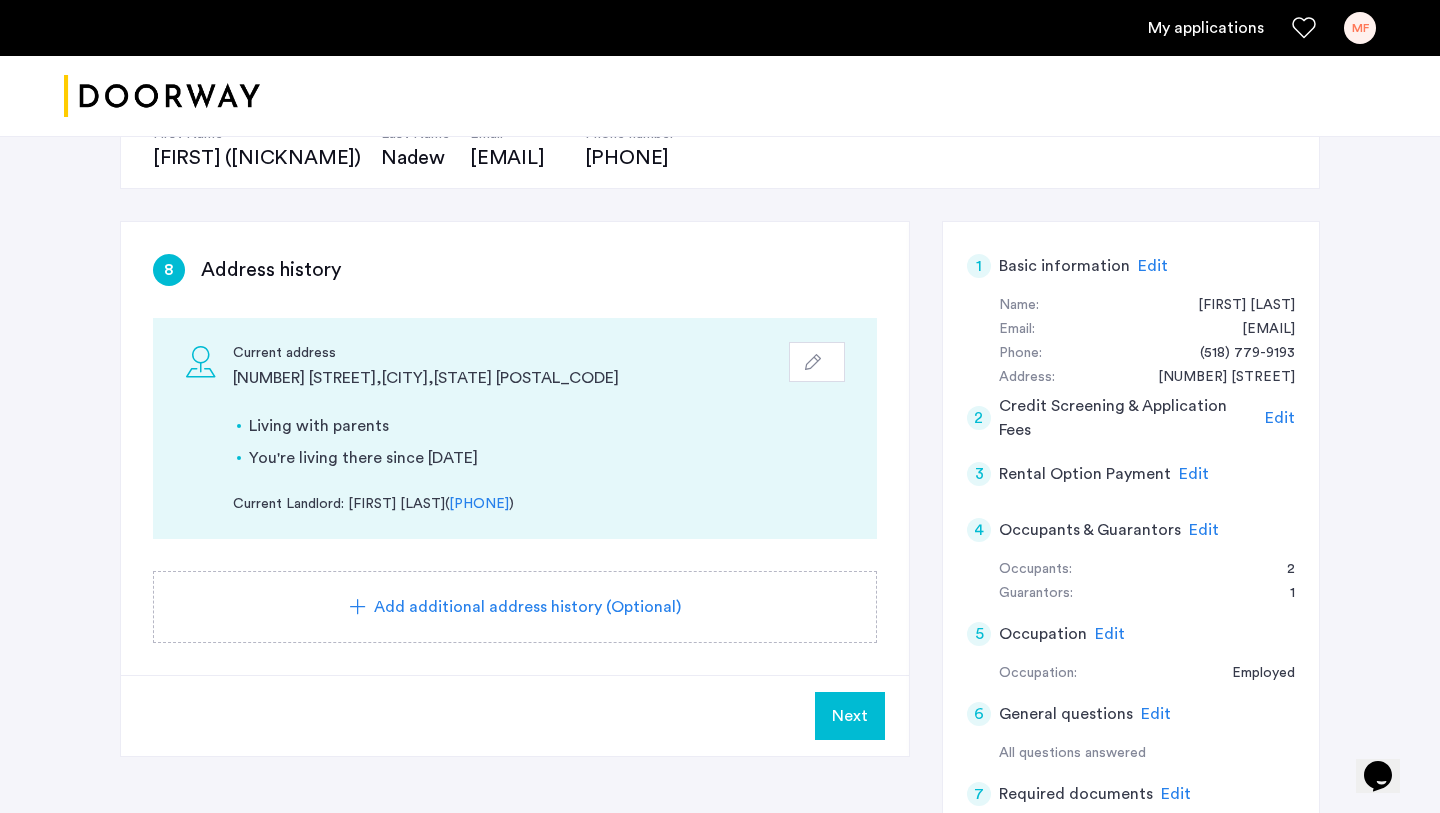 scroll, scrollTop: 477, scrollLeft: 0, axis: vertical 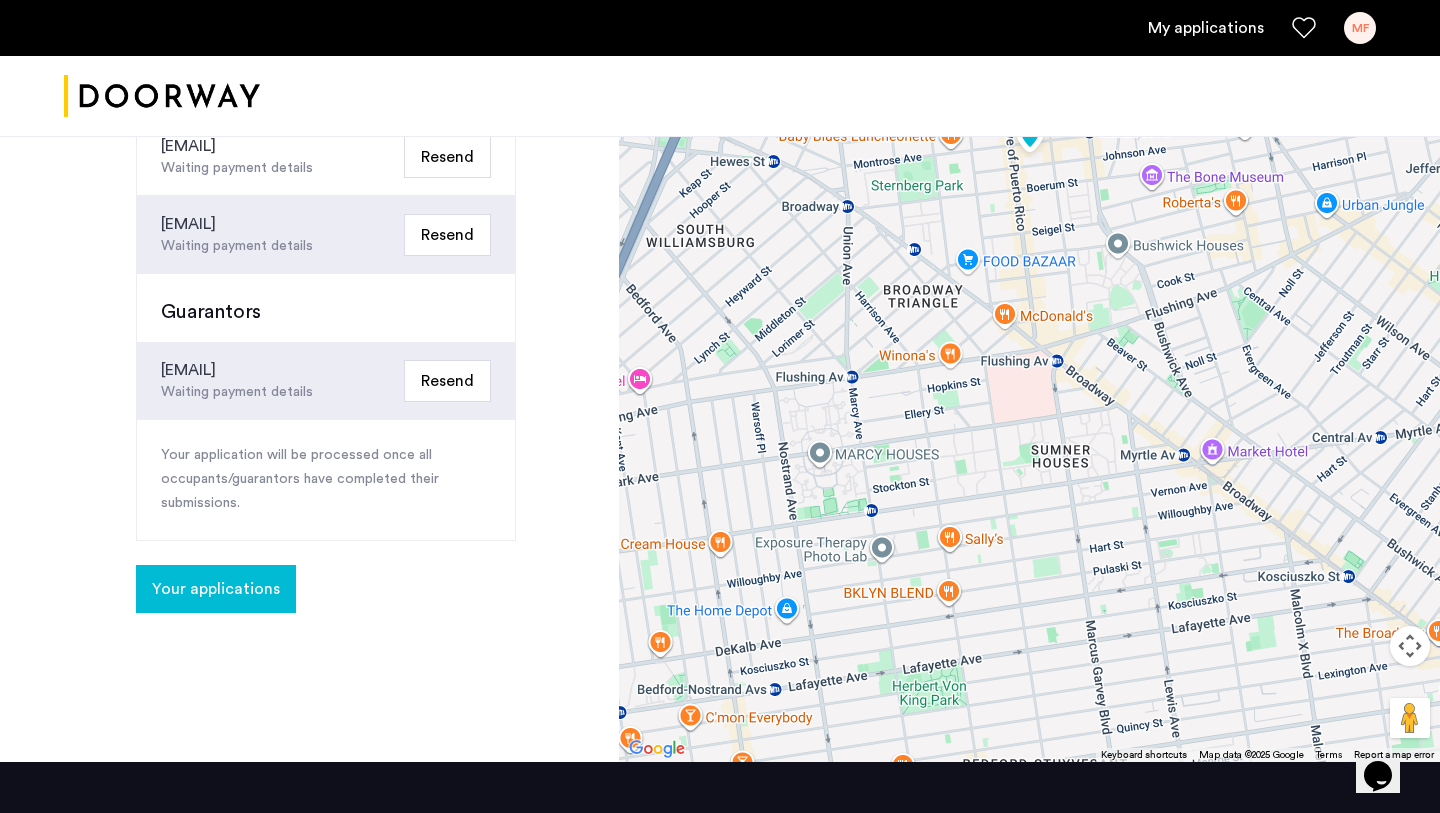 click on "Your applications" at bounding box center [216, 589] 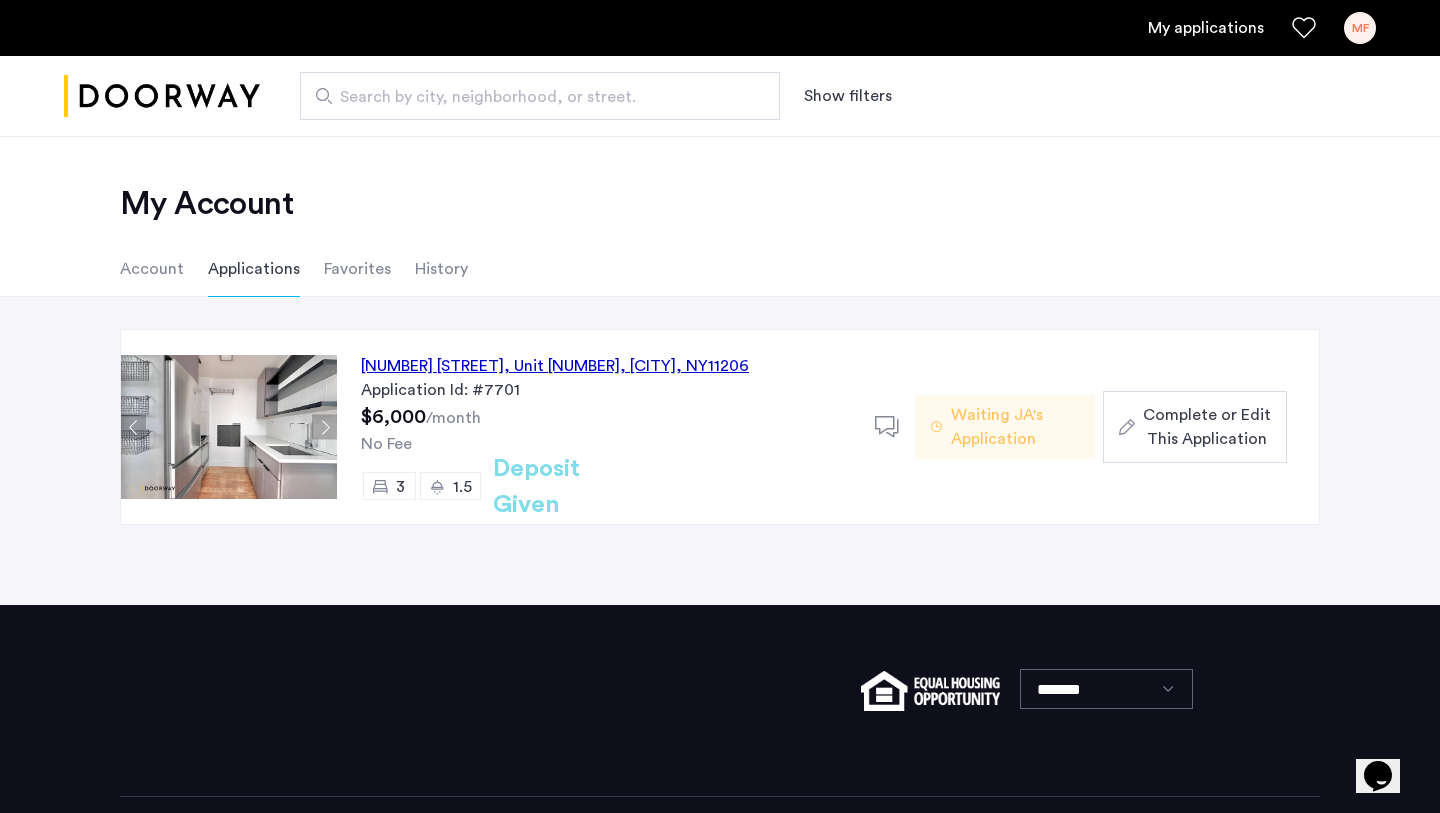 click on "Complete or Edit This Application" at bounding box center [1207, 427] 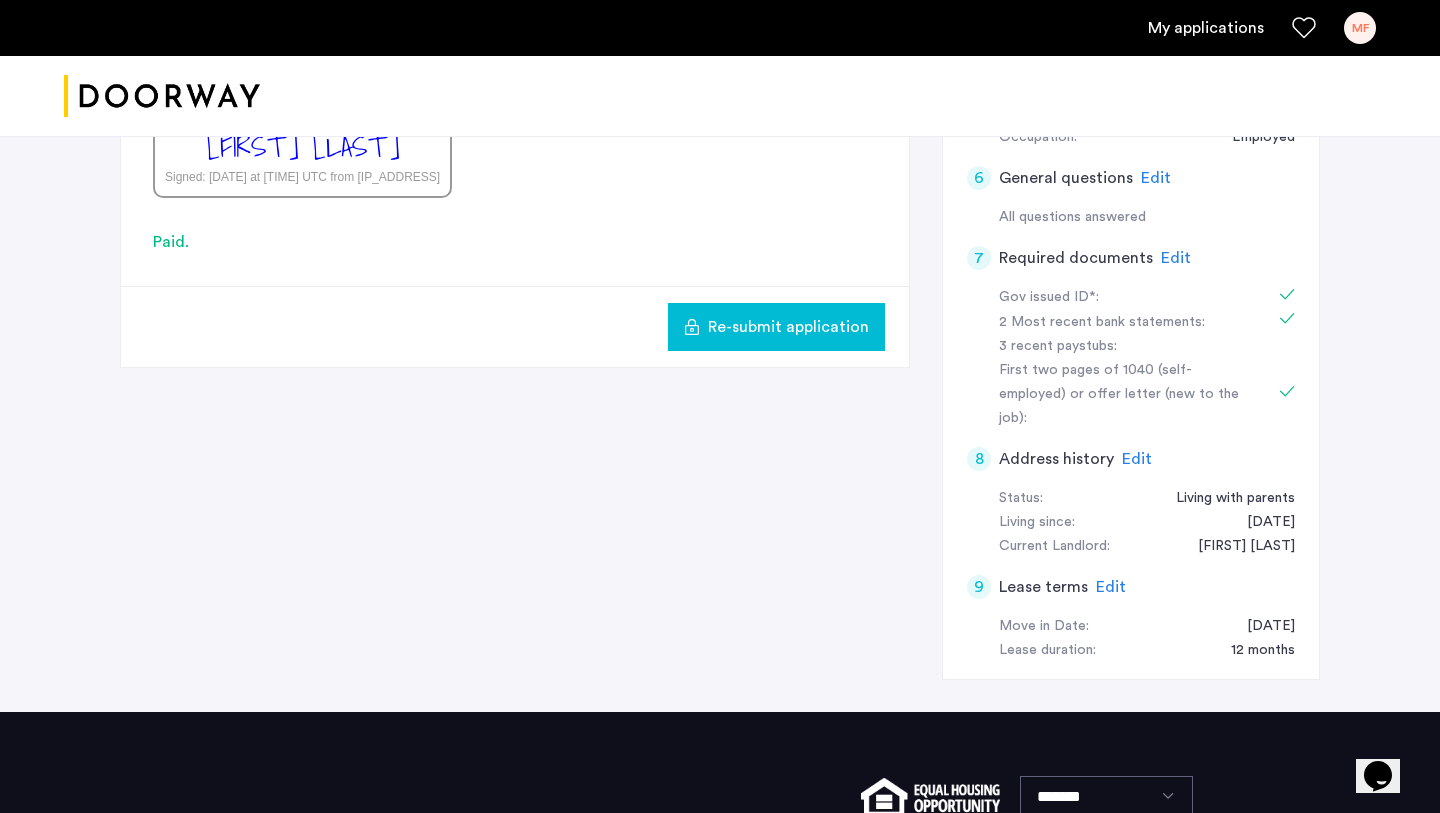 scroll, scrollTop: 786, scrollLeft: 0, axis: vertical 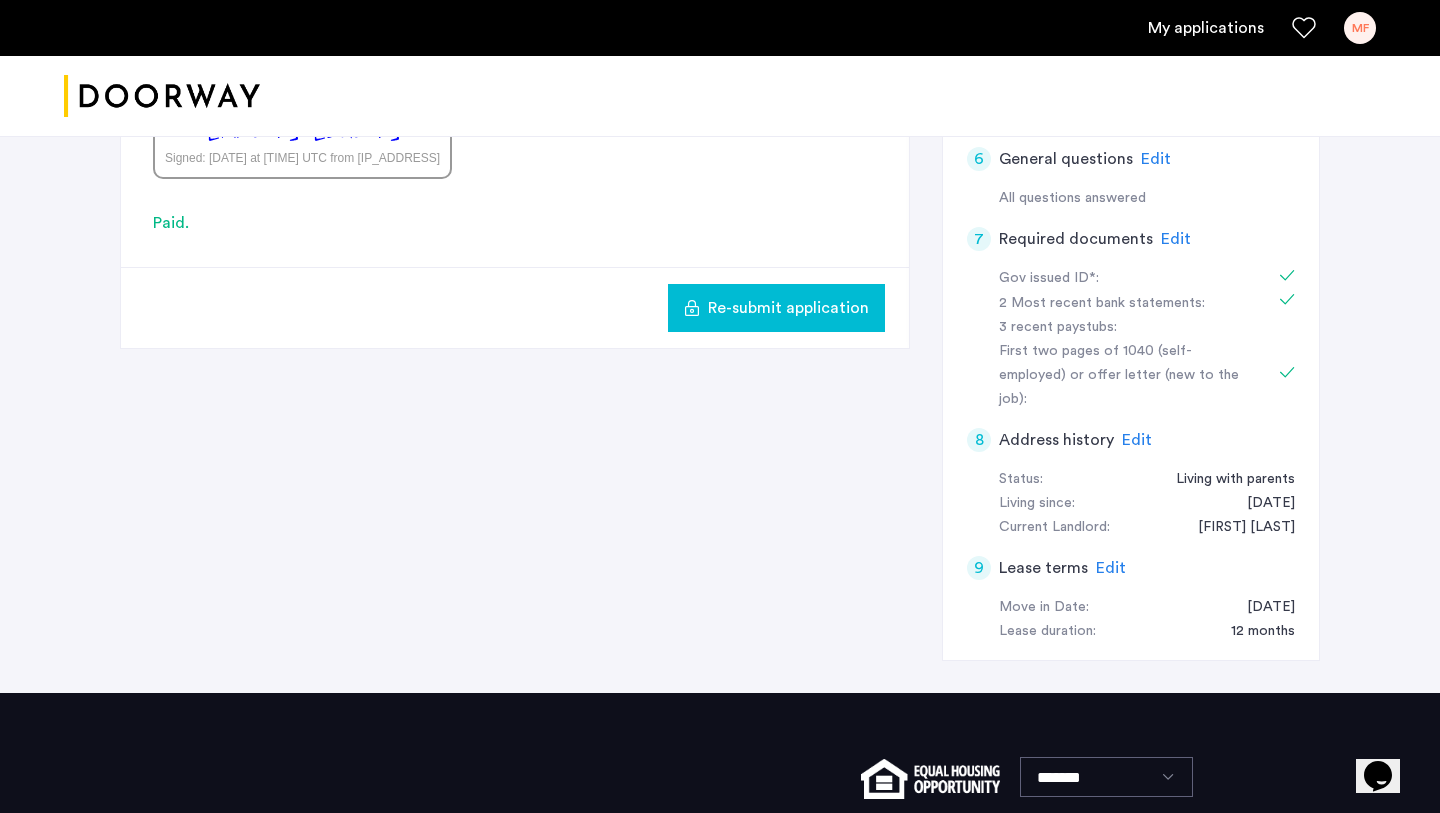 click on "Edit" at bounding box center (1176, 239) 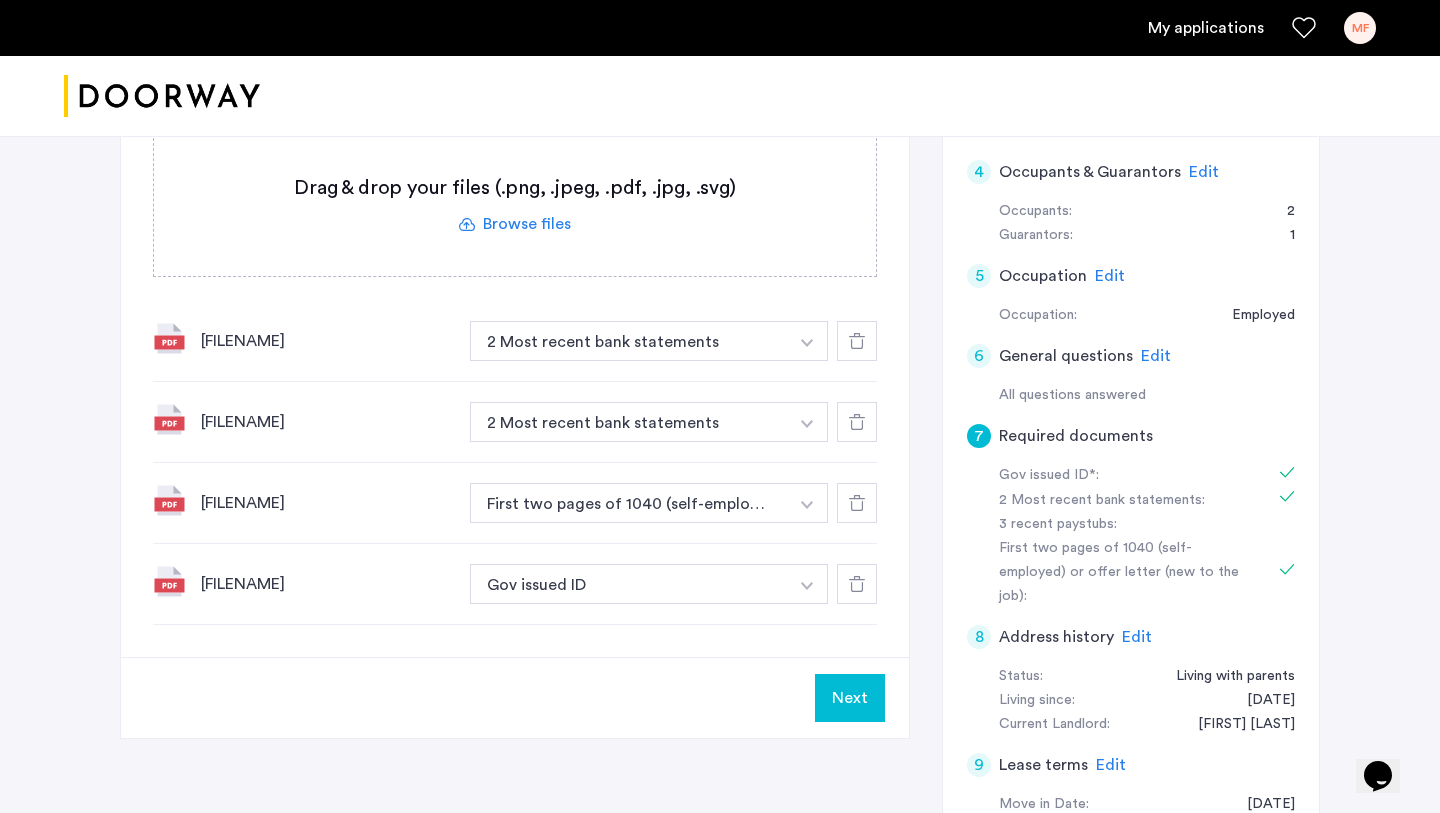 scroll, scrollTop: 587, scrollLeft: 0, axis: vertical 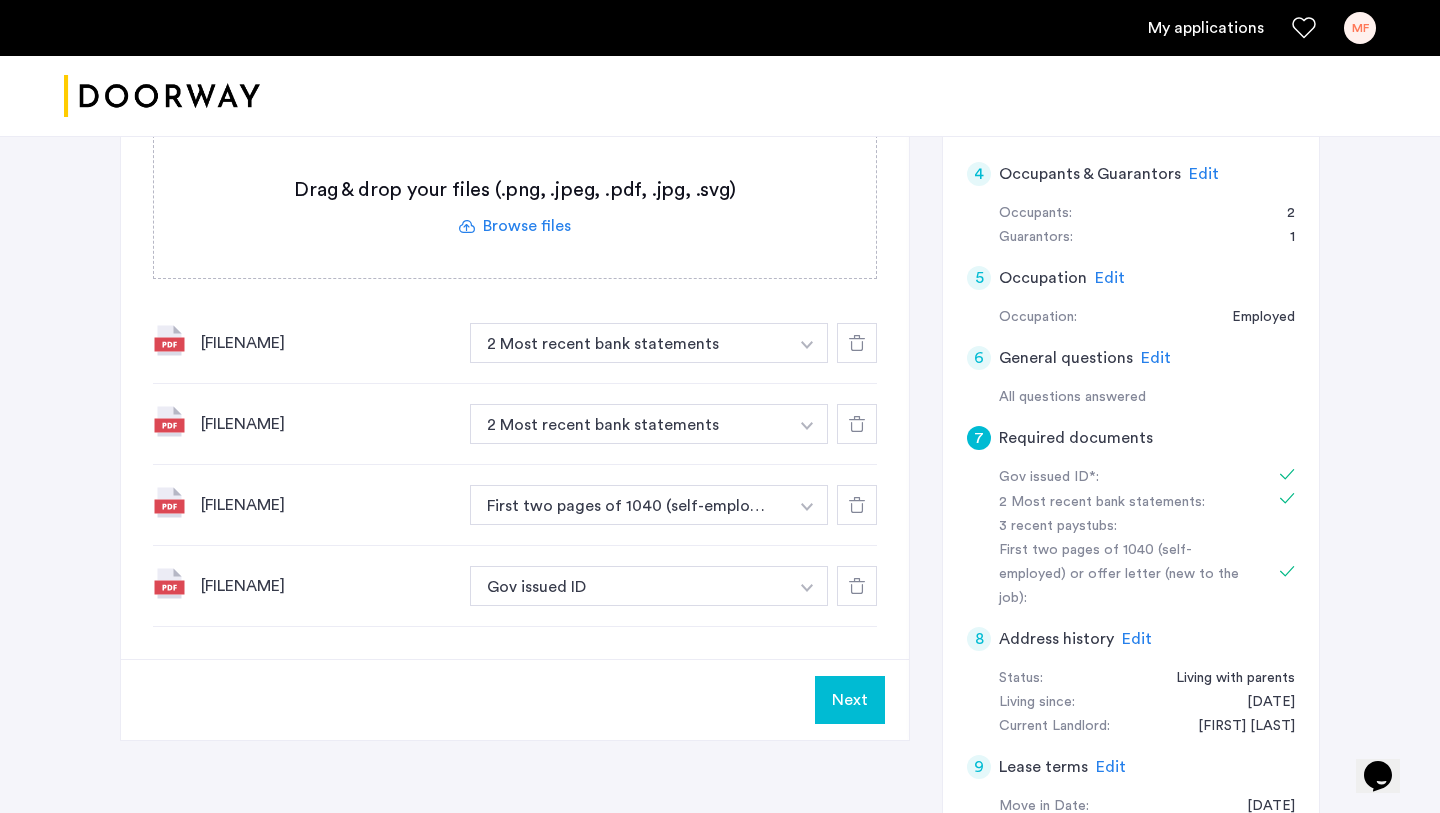 click at bounding box center [857, 343] 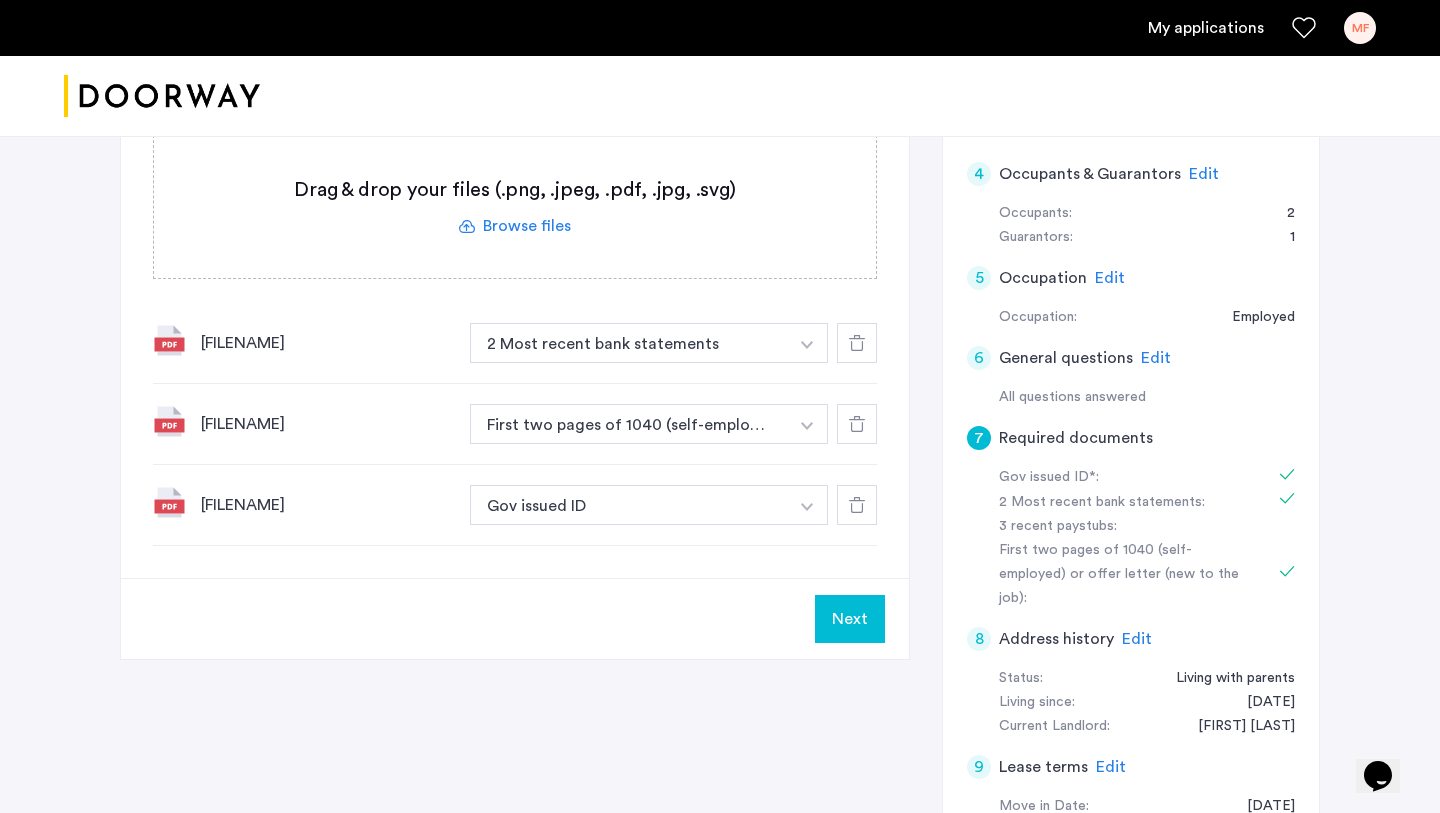 click at bounding box center (857, 343) 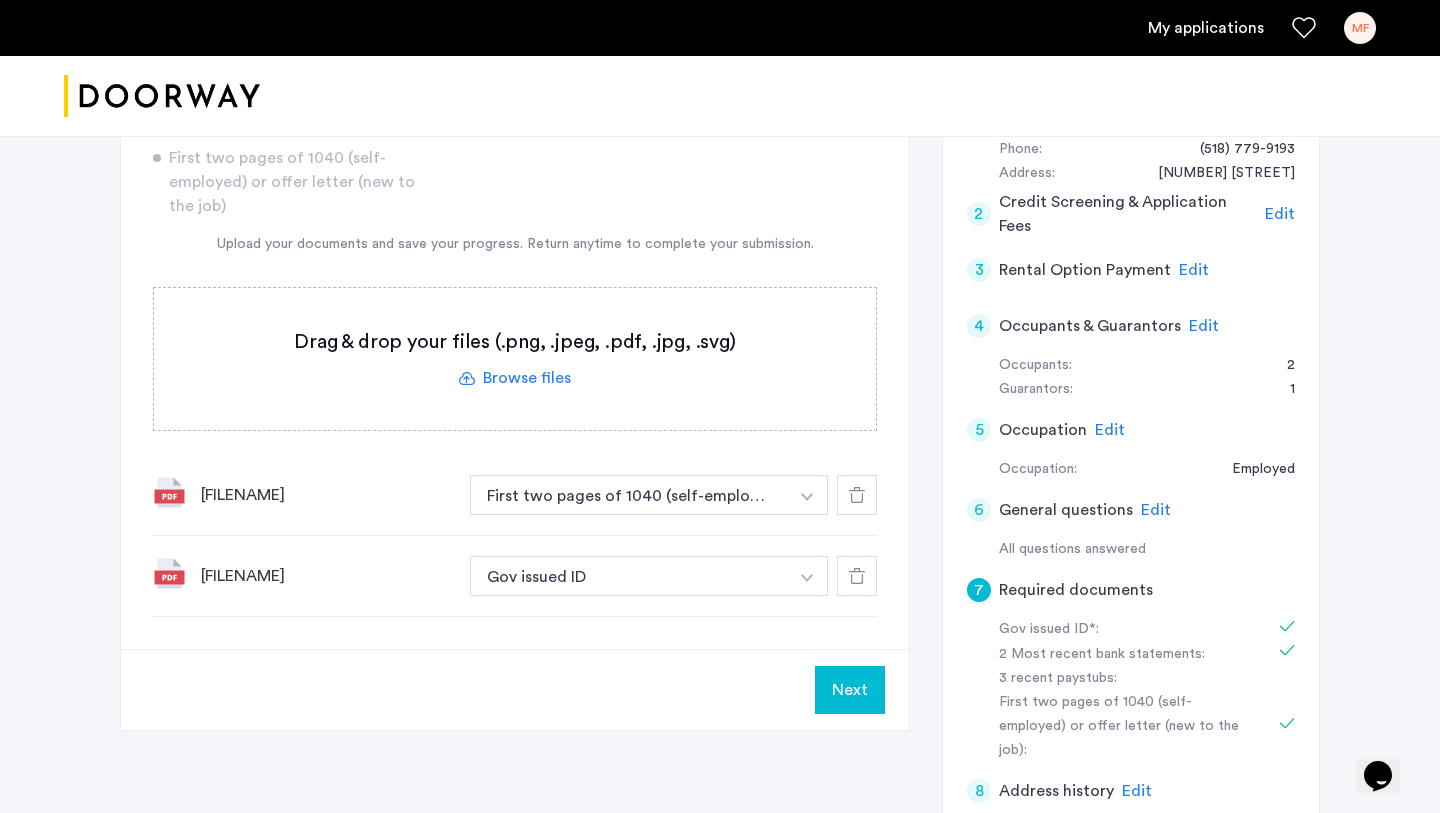 scroll, scrollTop: 405, scrollLeft: 0, axis: vertical 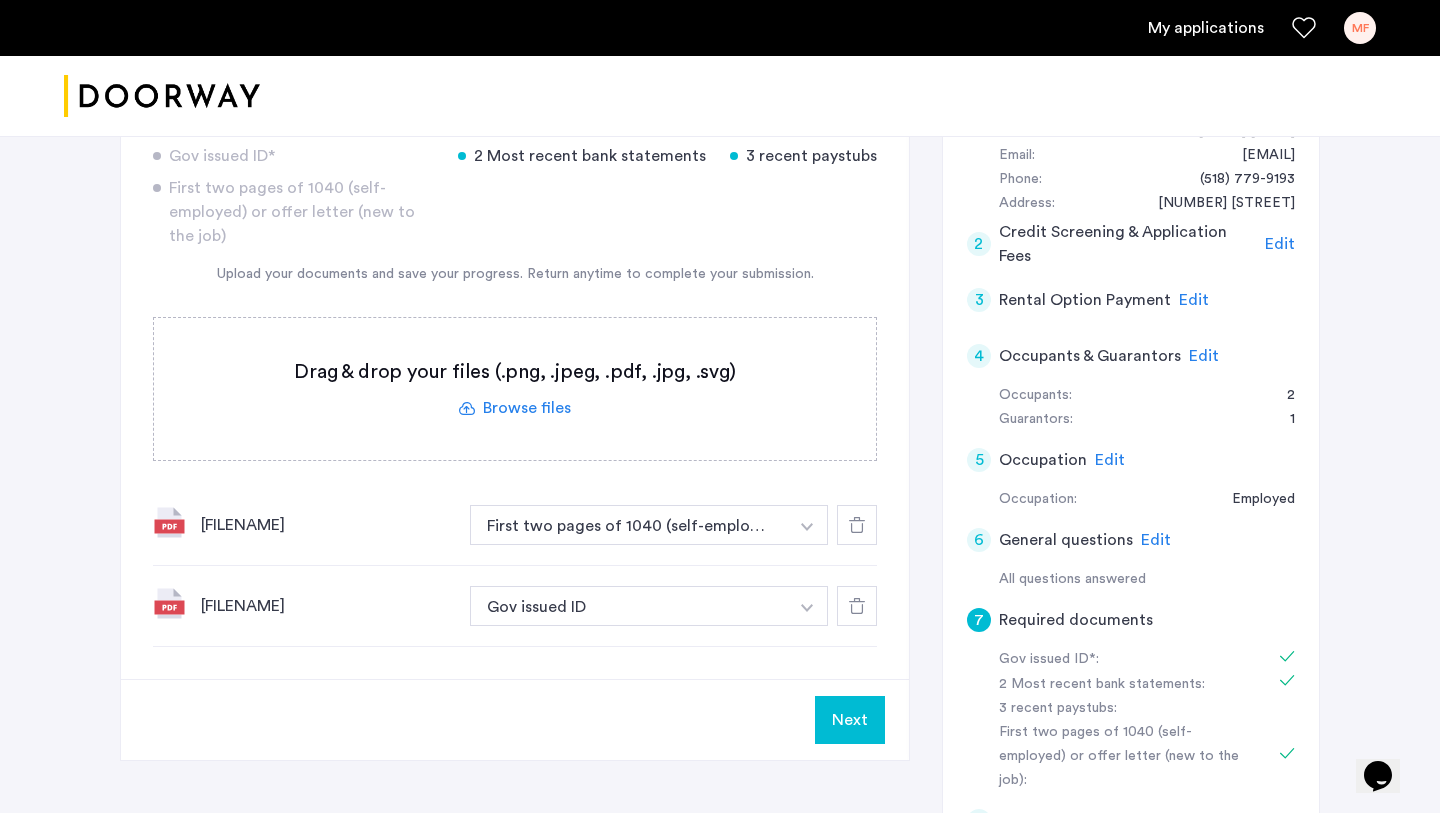 click at bounding box center (515, 389) 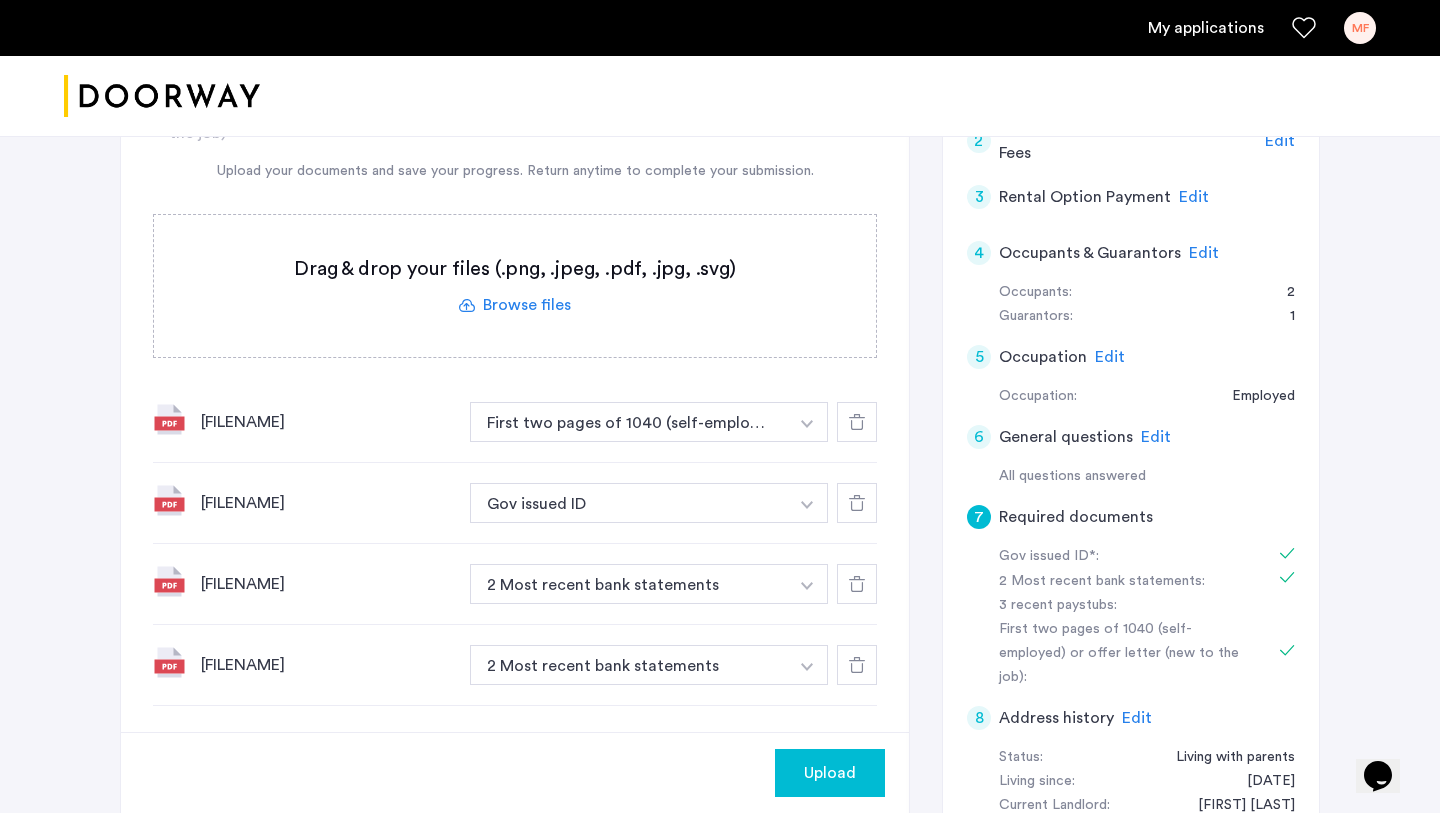 scroll, scrollTop: 638, scrollLeft: 0, axis: vertical 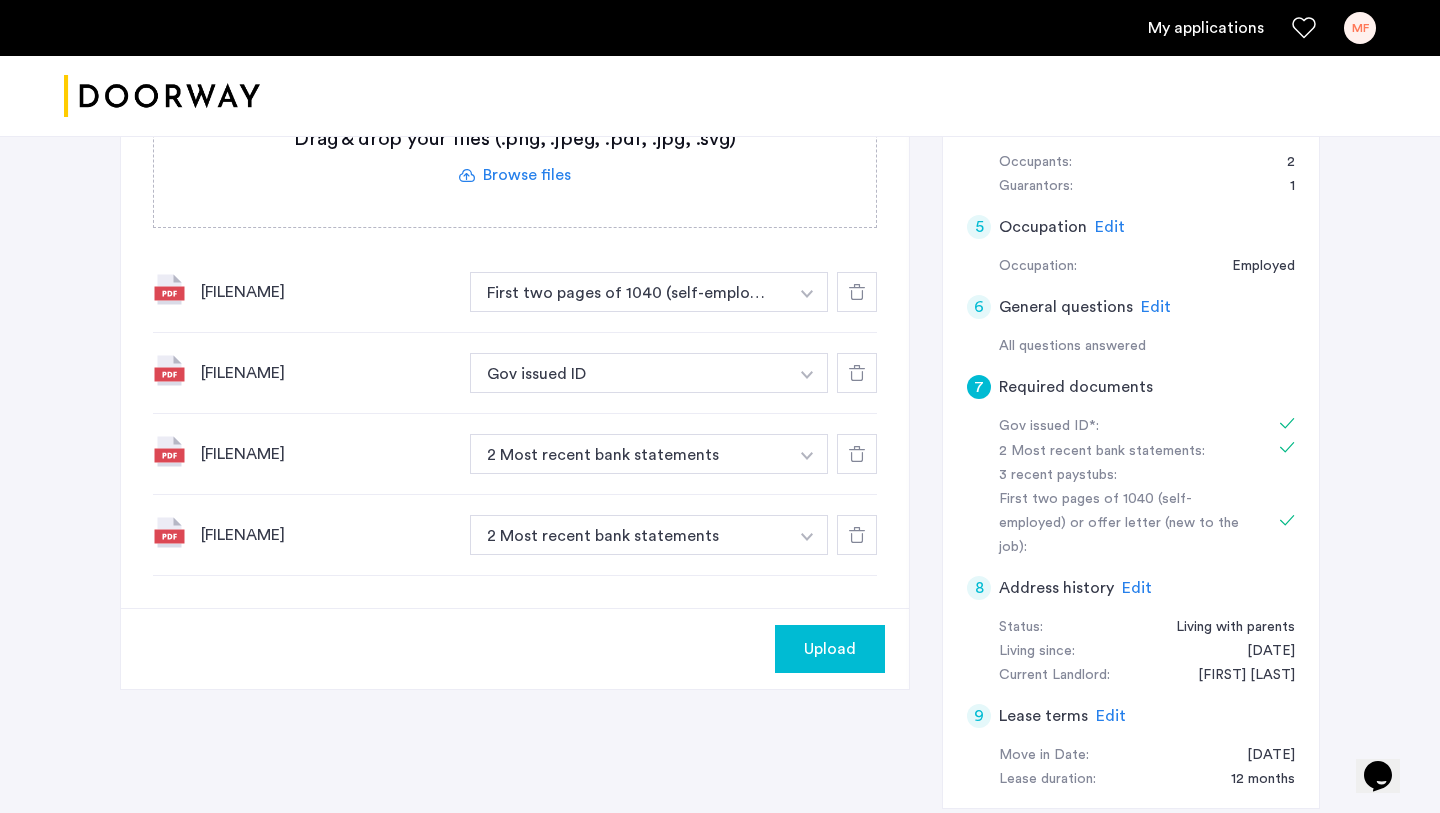 click on "Upload" at bounding box center [830, 649] 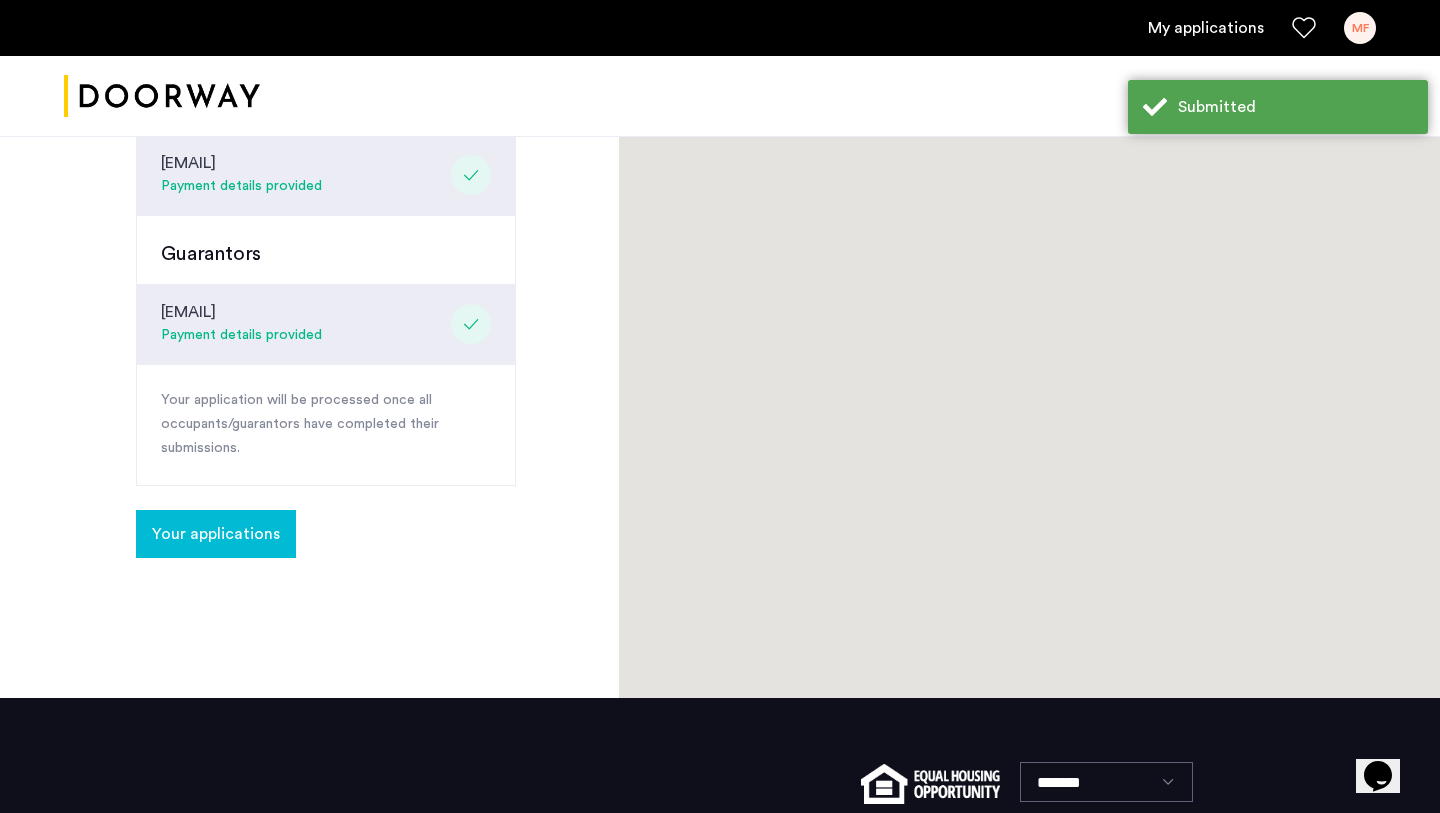 scroll, scrollTop: 0, scrollLeft: 0, axis: both 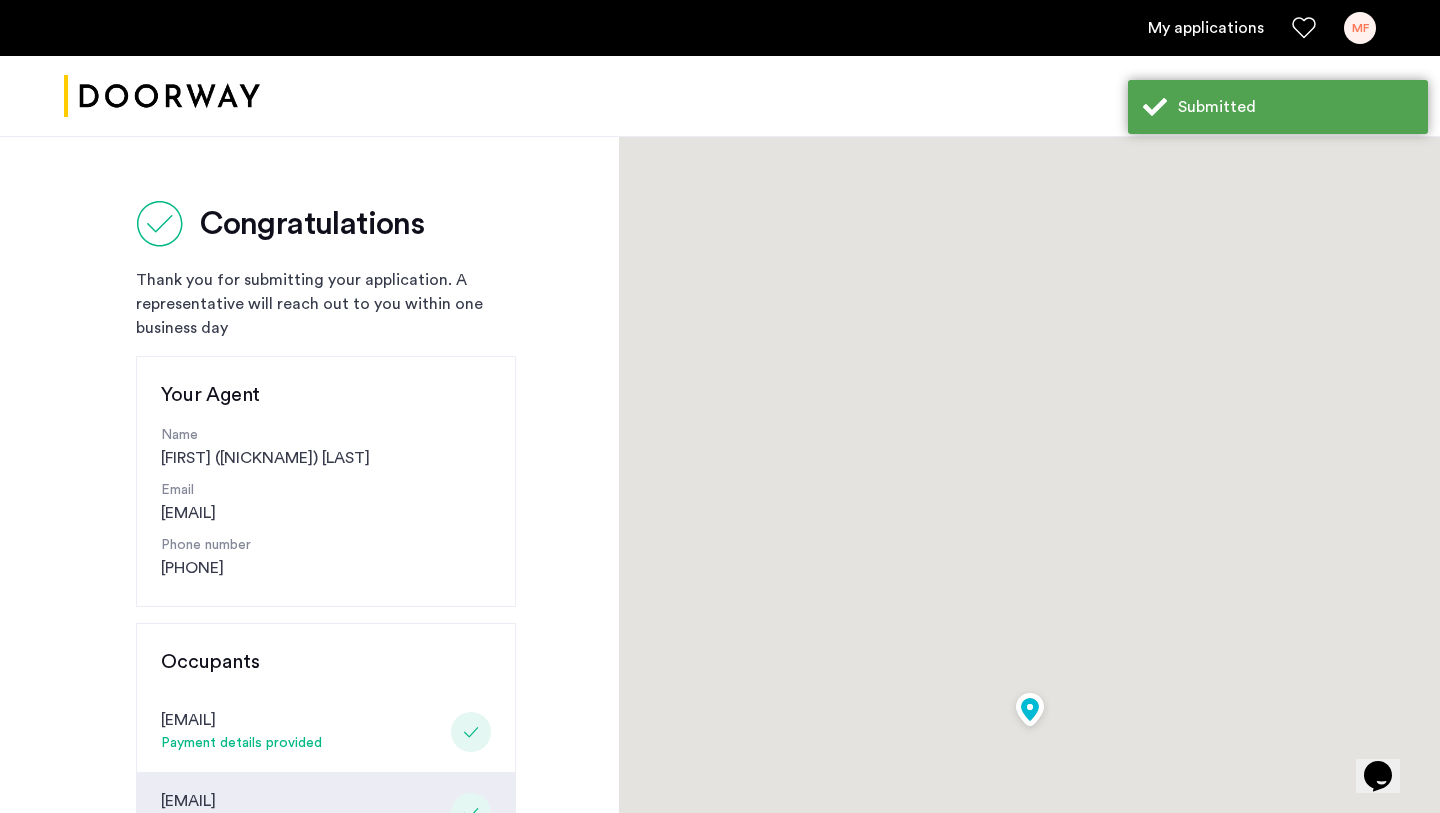 click on "To navigate, press the arrow keys." at bounding box center [1029, 736] 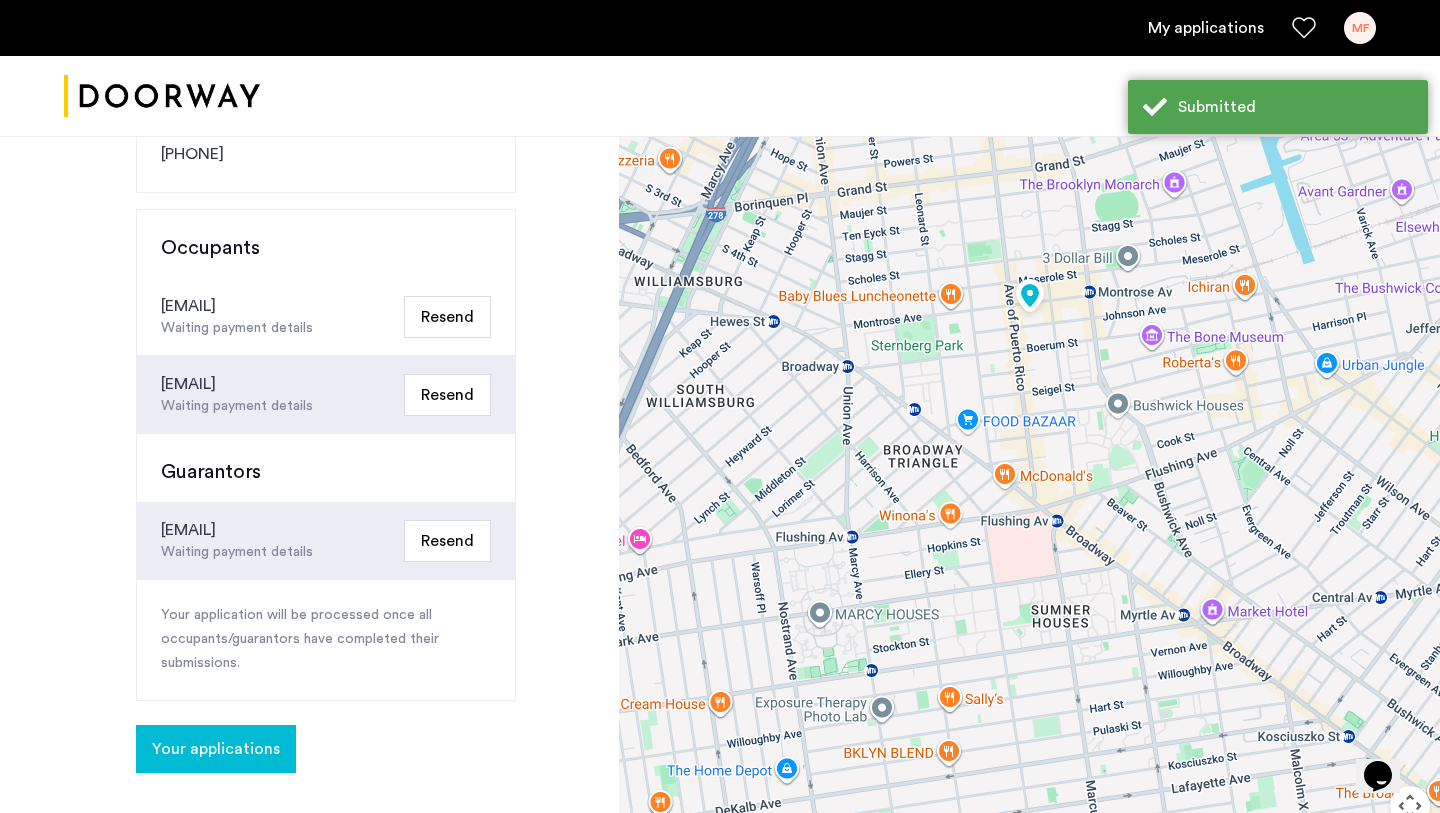 scroll, scrollTop: 419, scrollLeft: 0, axis: vertical 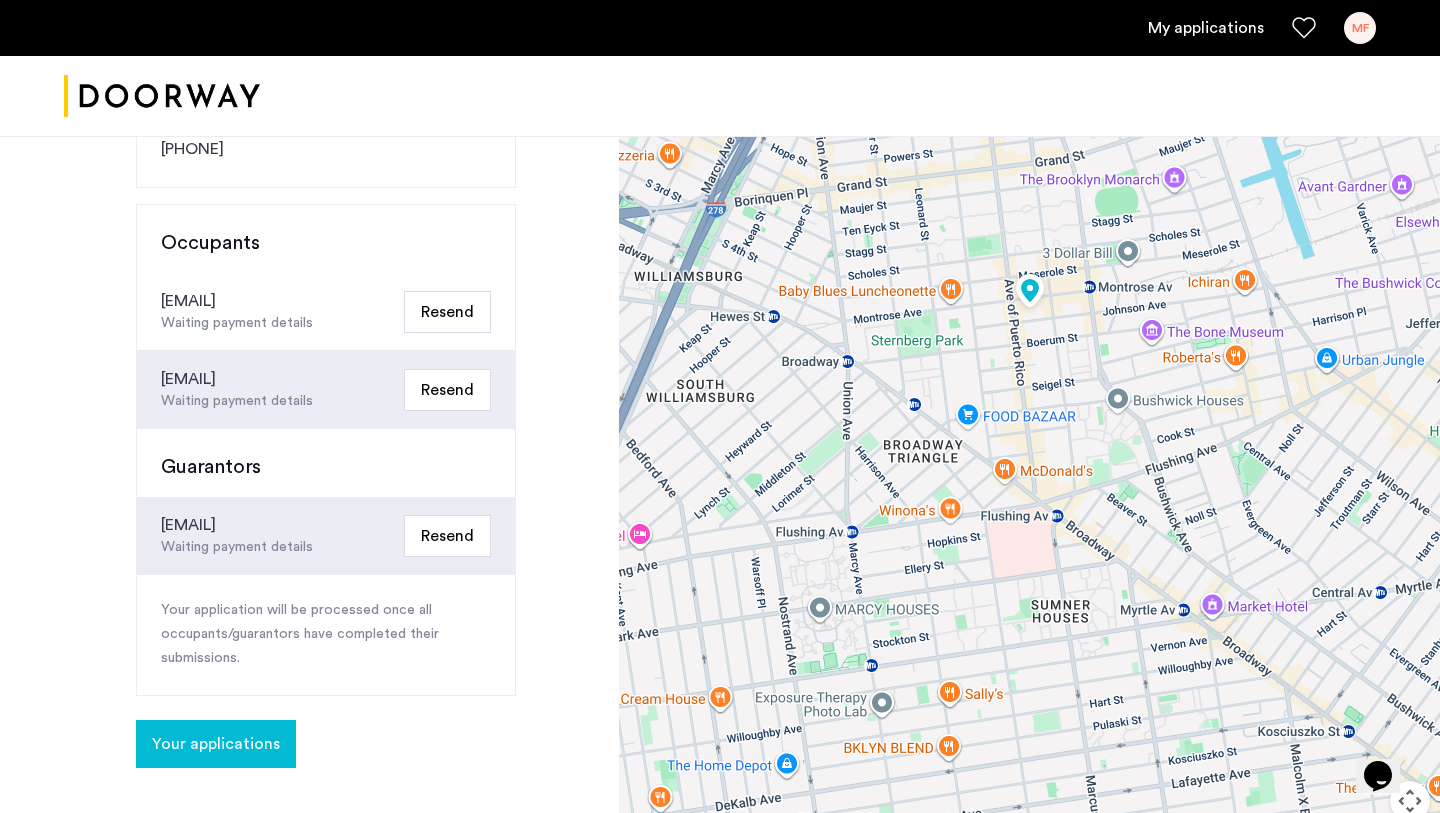 click on "Your applications" at bounding box center (216, 744) 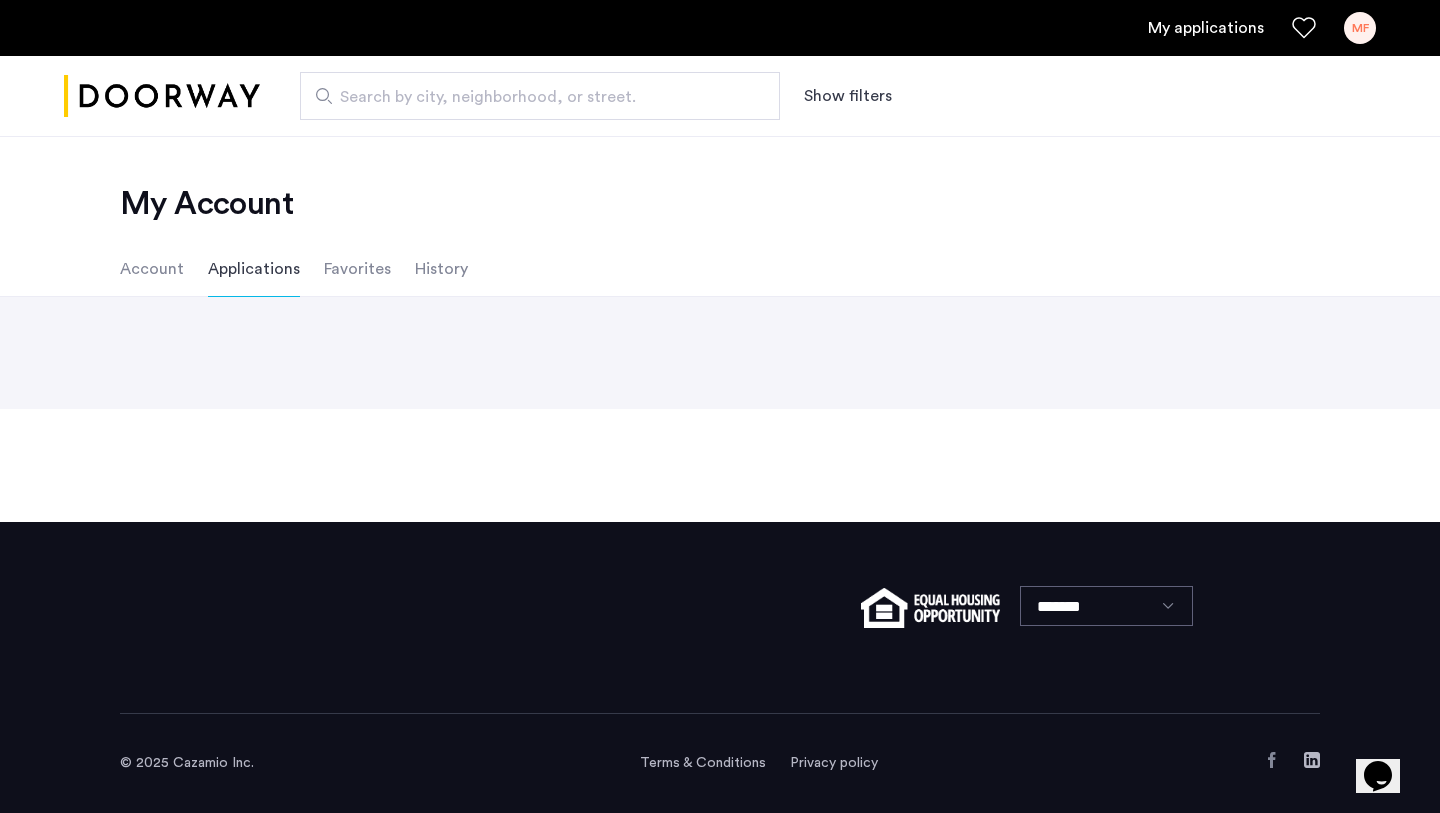 scroll, scrollTop: 0, scrollLeft: 0, axis: both 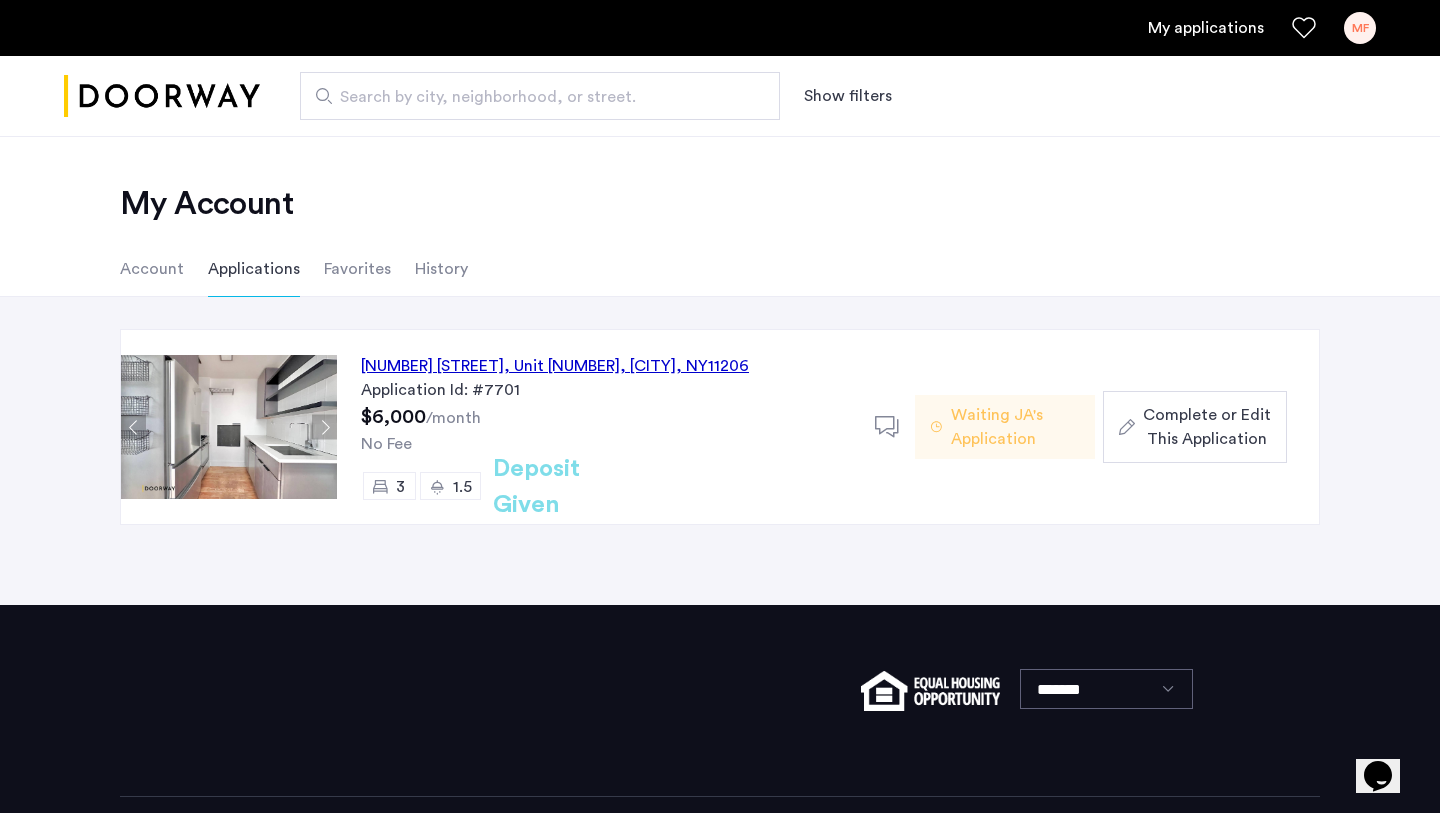 click on "Complete or Edit This Application" at bounding box center (1207, 427) 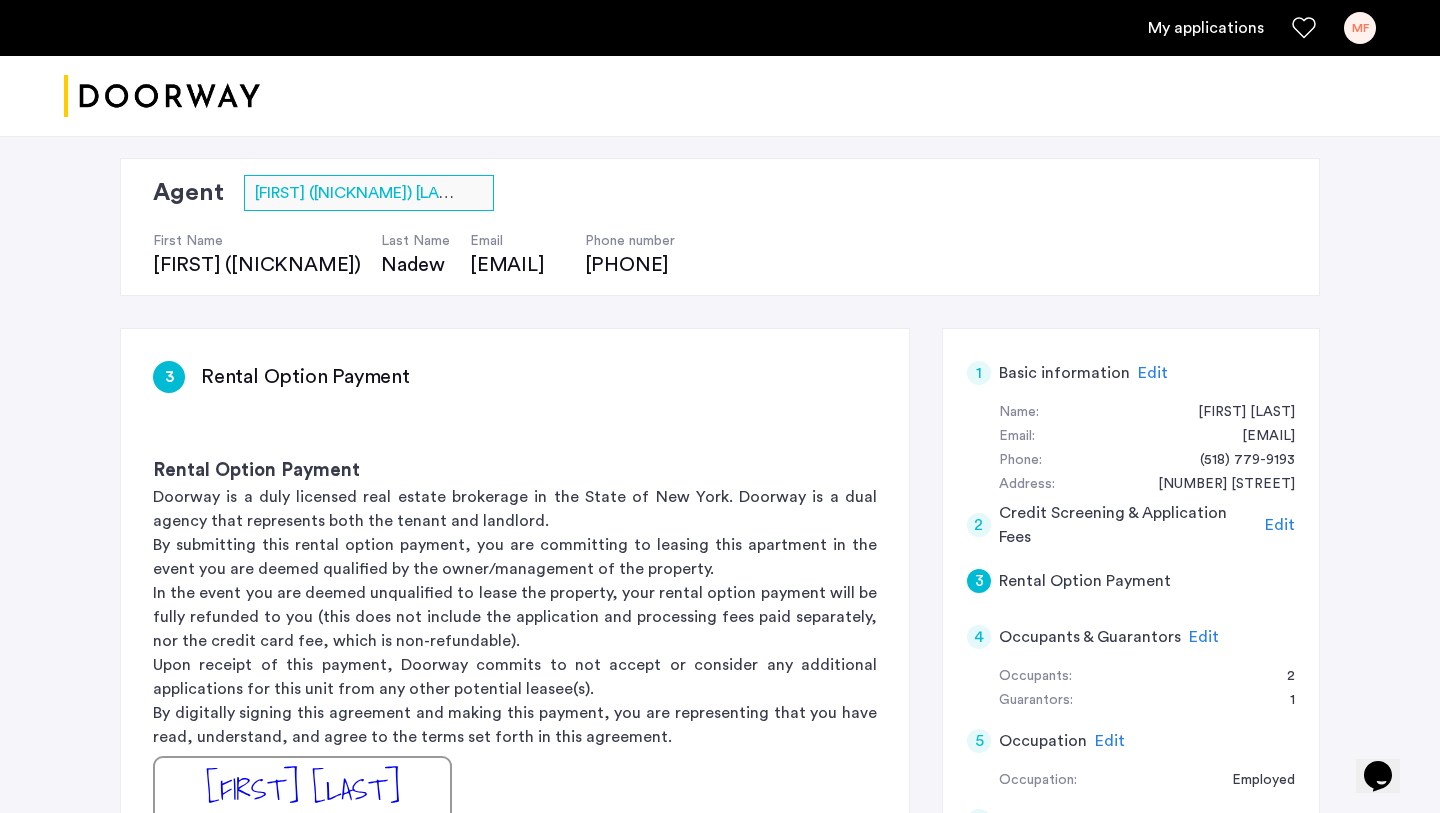 scroll, scrollTop: 176, scrollLeft: 0, axis: vertical 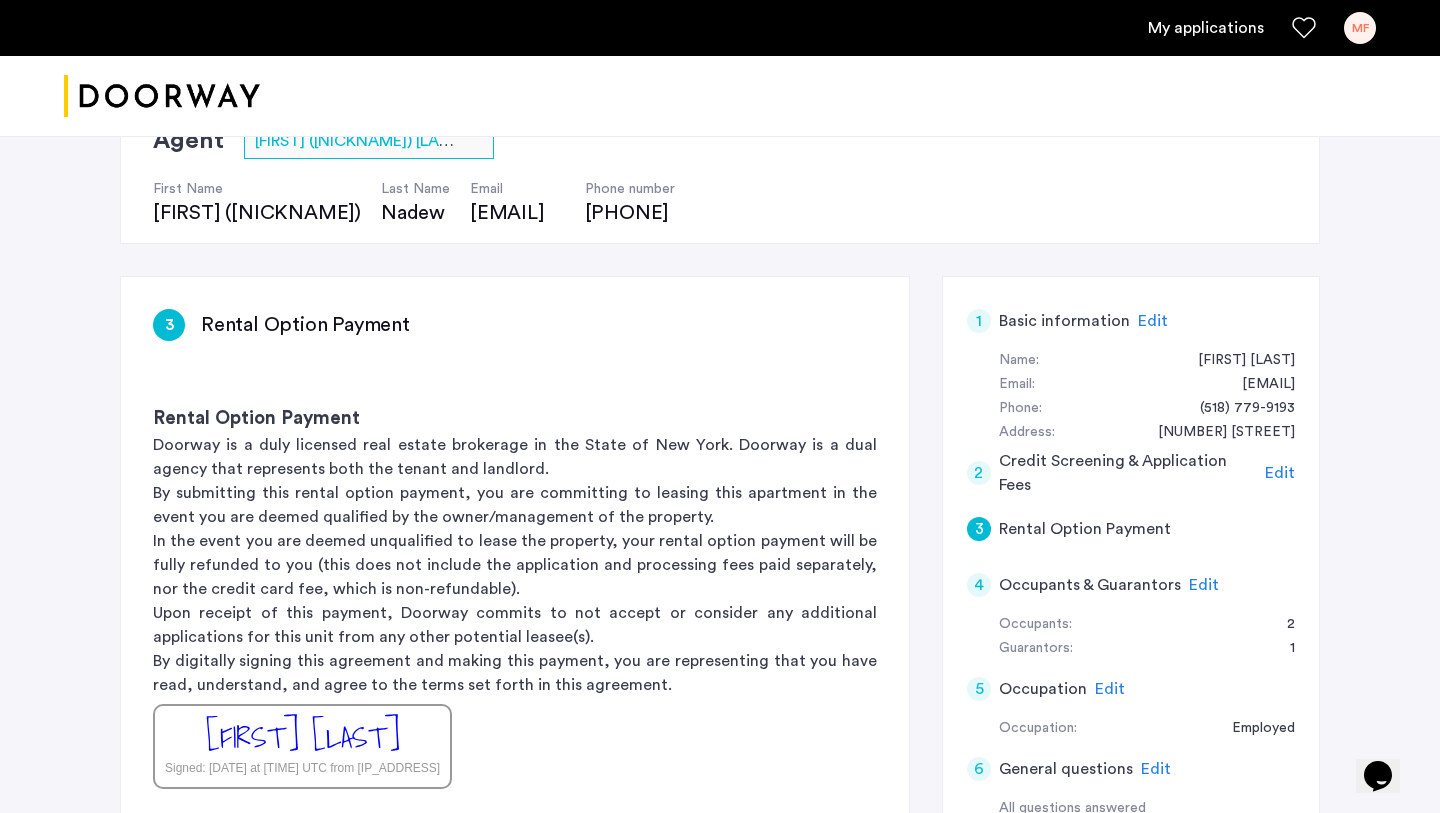 click on "Edit" at bounding box center (1204, 585) 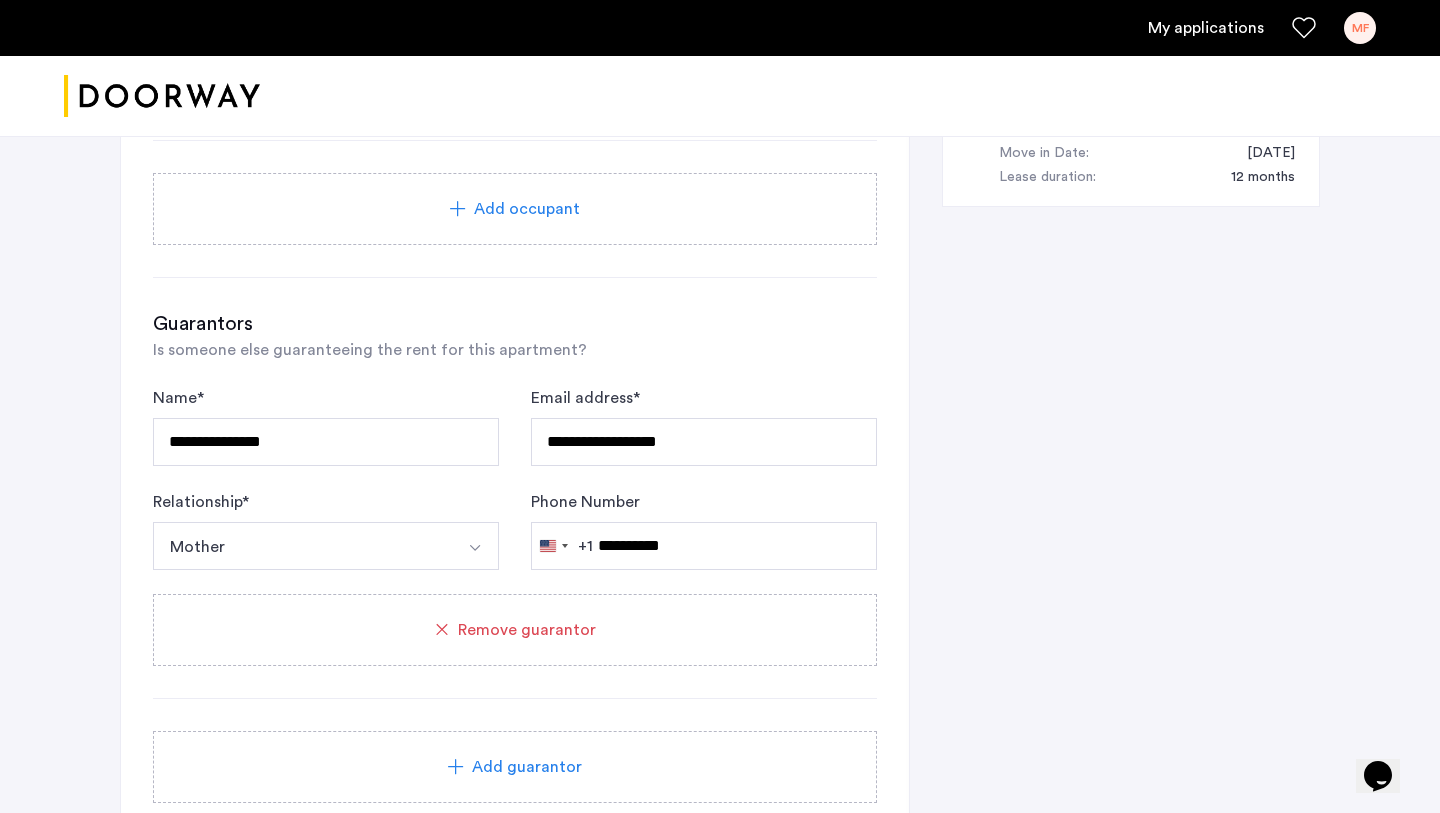 scroll, scrollTop: 1253, scrollLeft: 0, axis: vertical 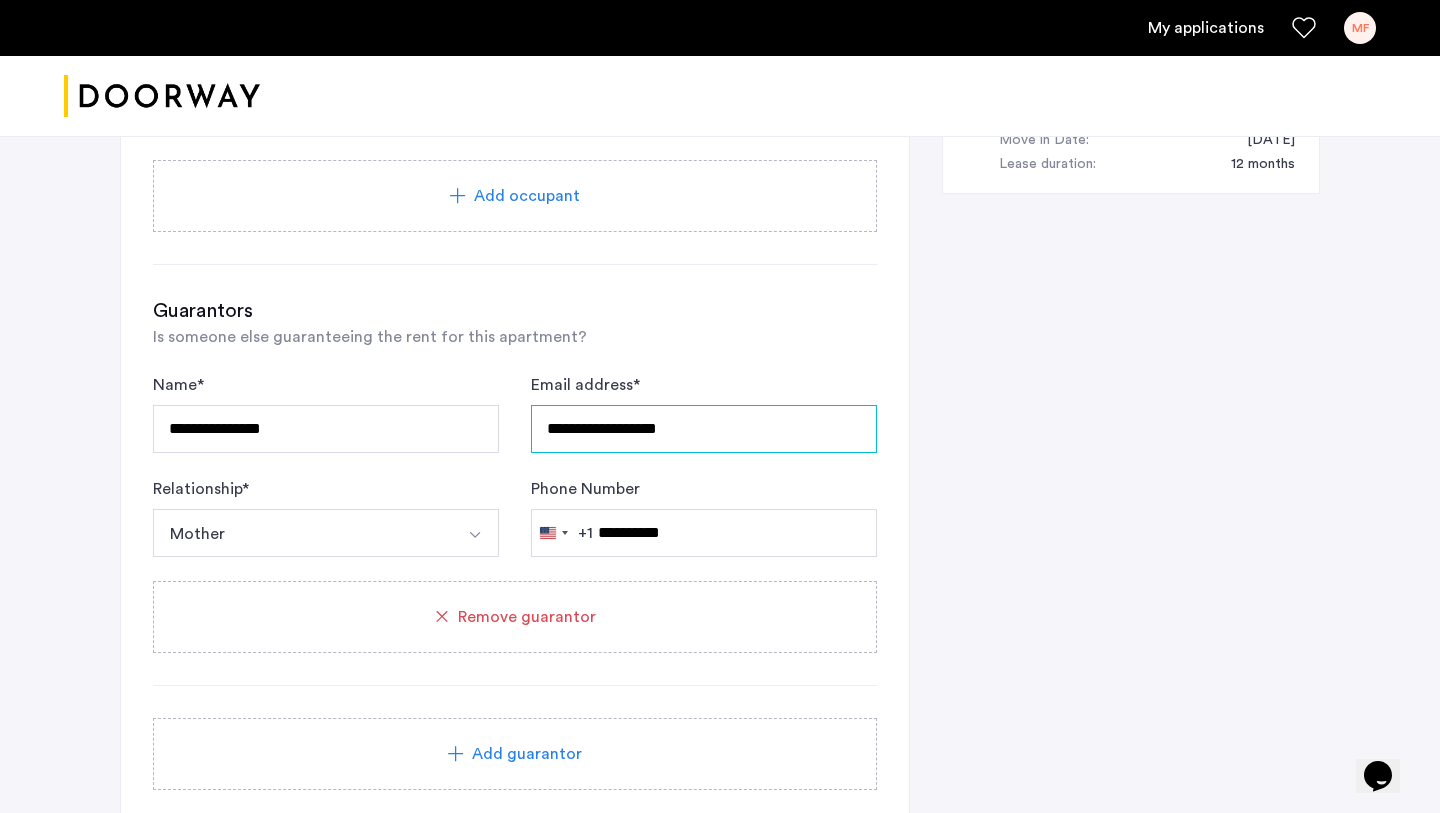 click on "**********" at bounding box center [704, 429] 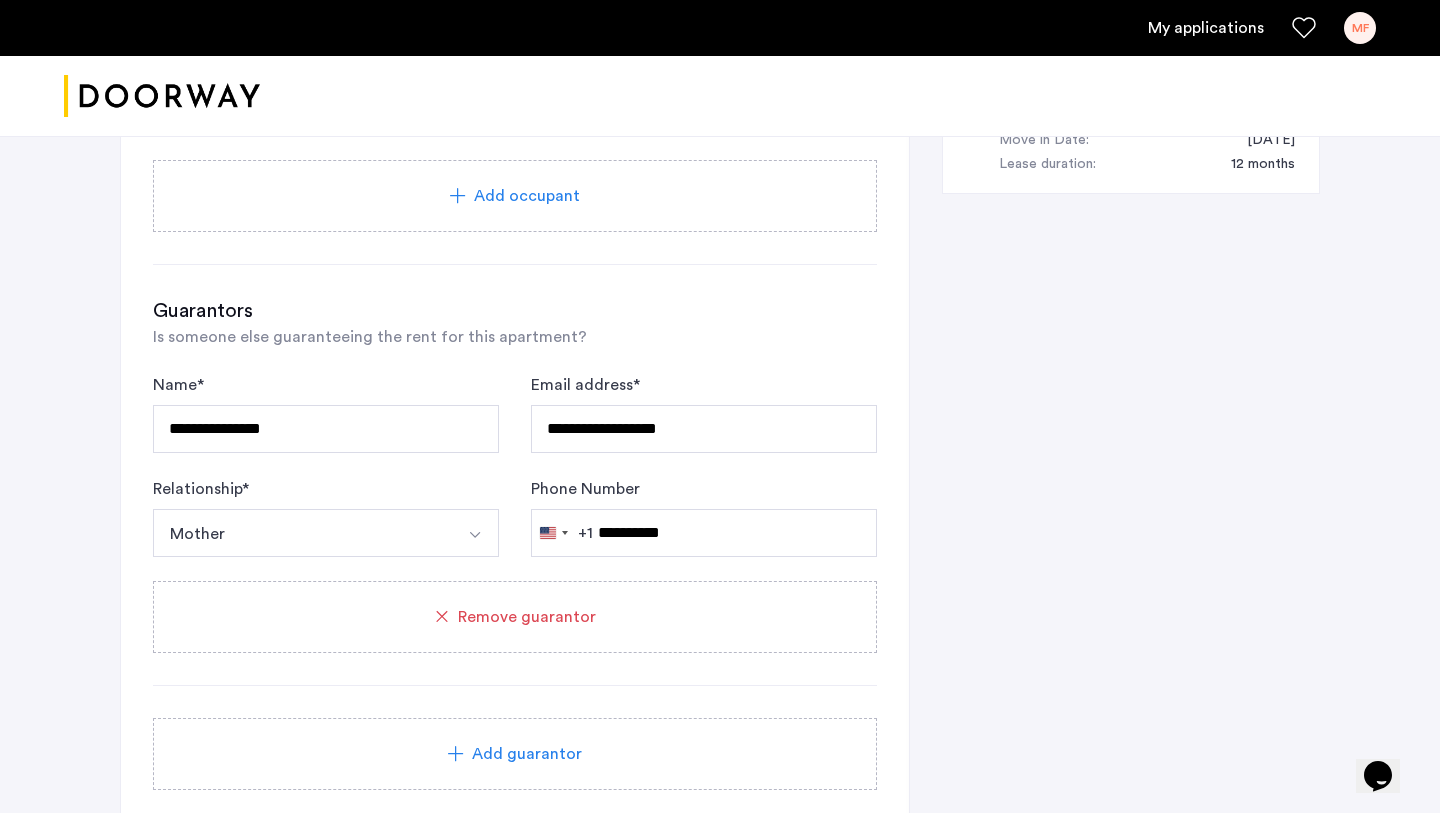 click on "**********" at bounding box center (720, 119) 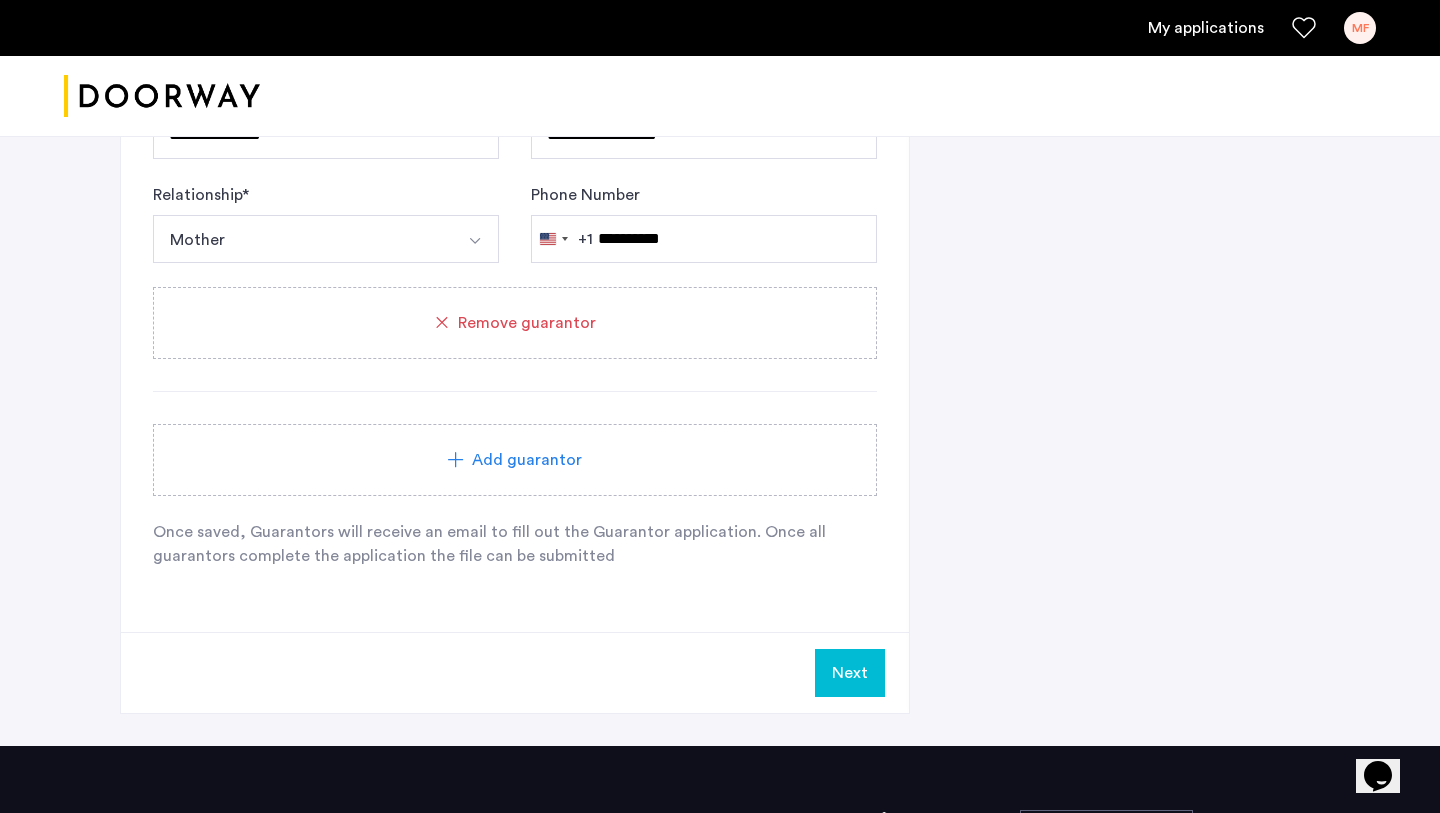 scroll, scrollTop: 1772, scrollLeft: 0, axis: vertical 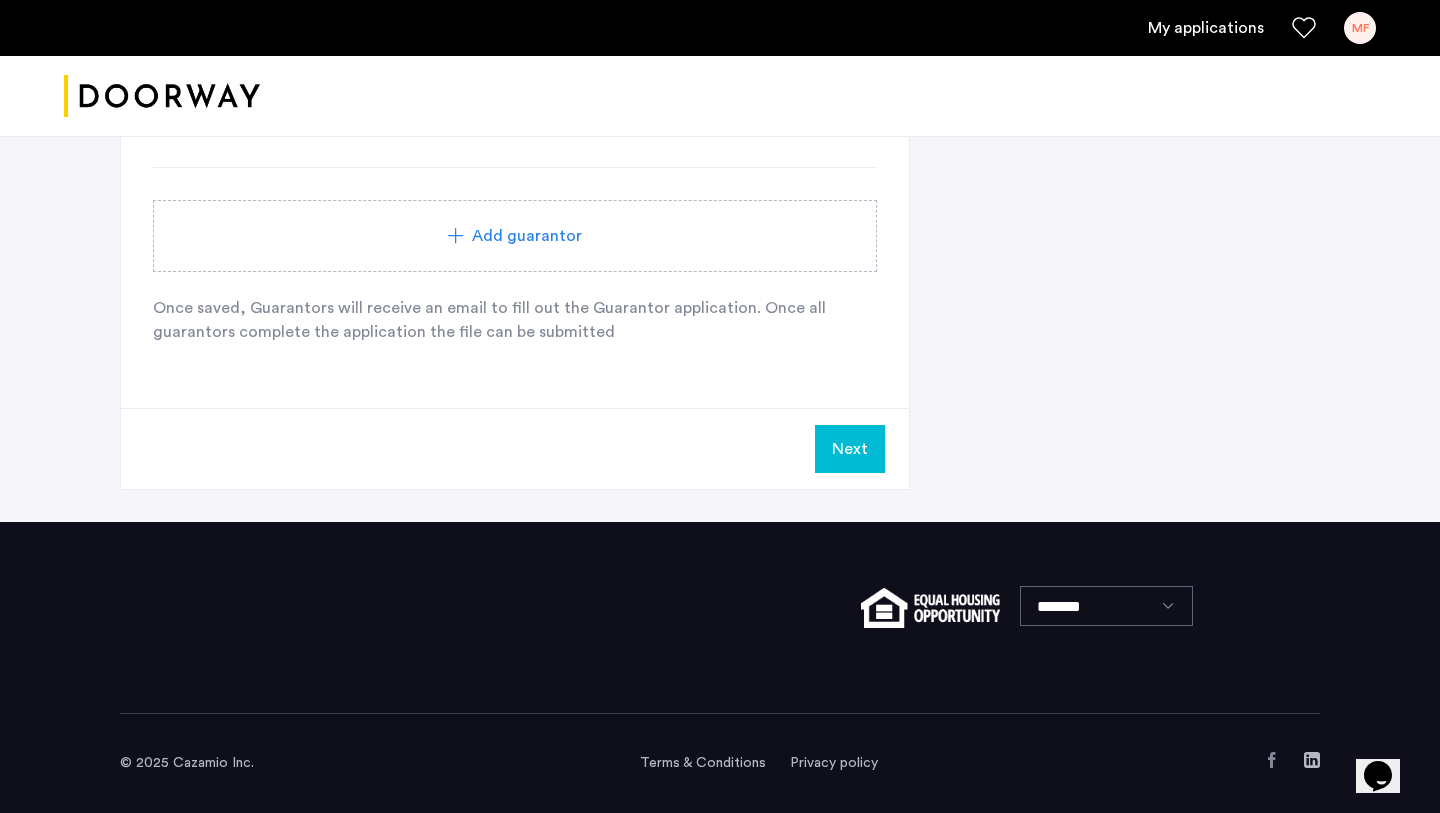 click on "Next" at bounding box center [850, 449] 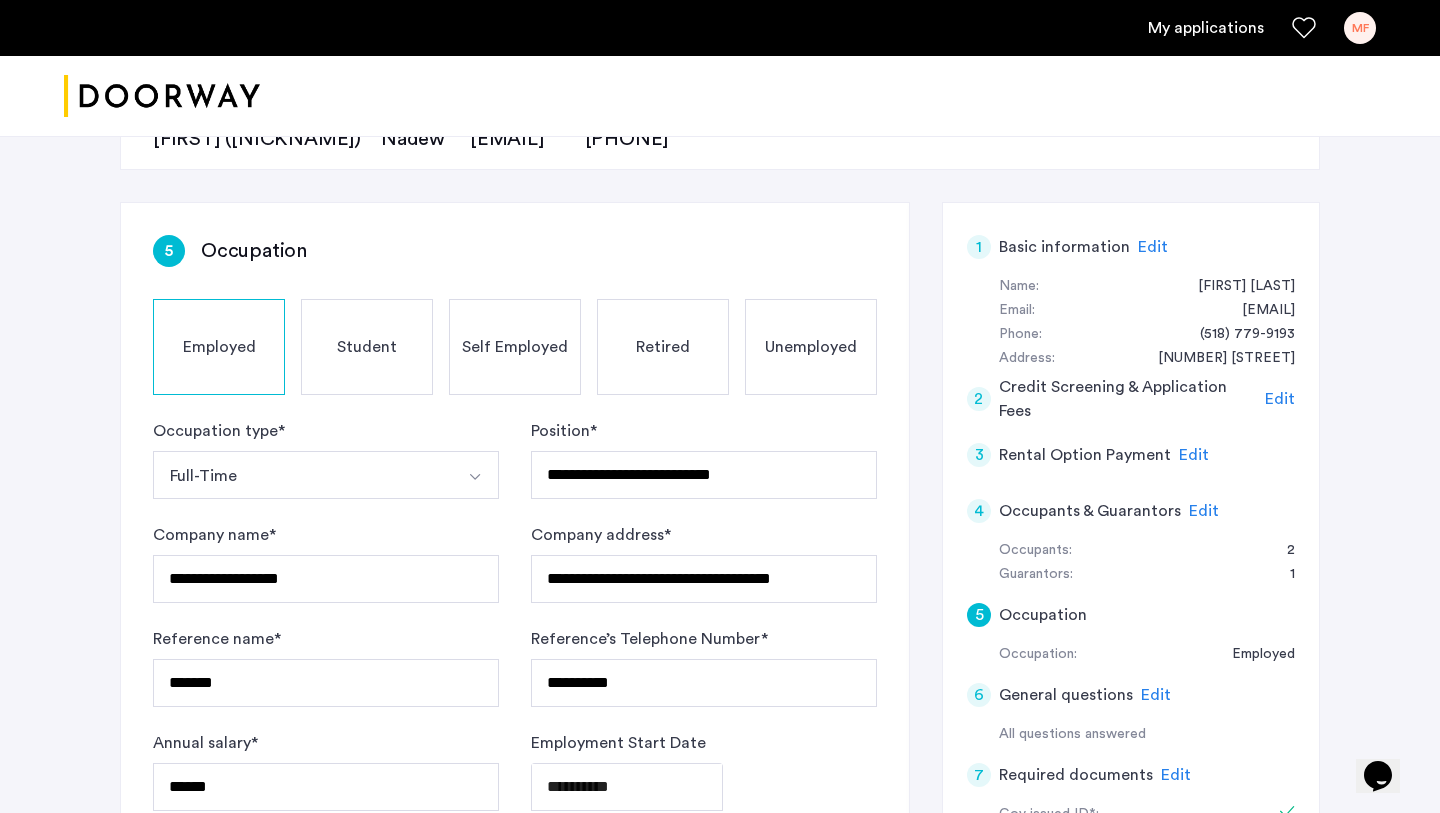 scroll, scrollTop: 0, scrollLeft: 0, axis: both 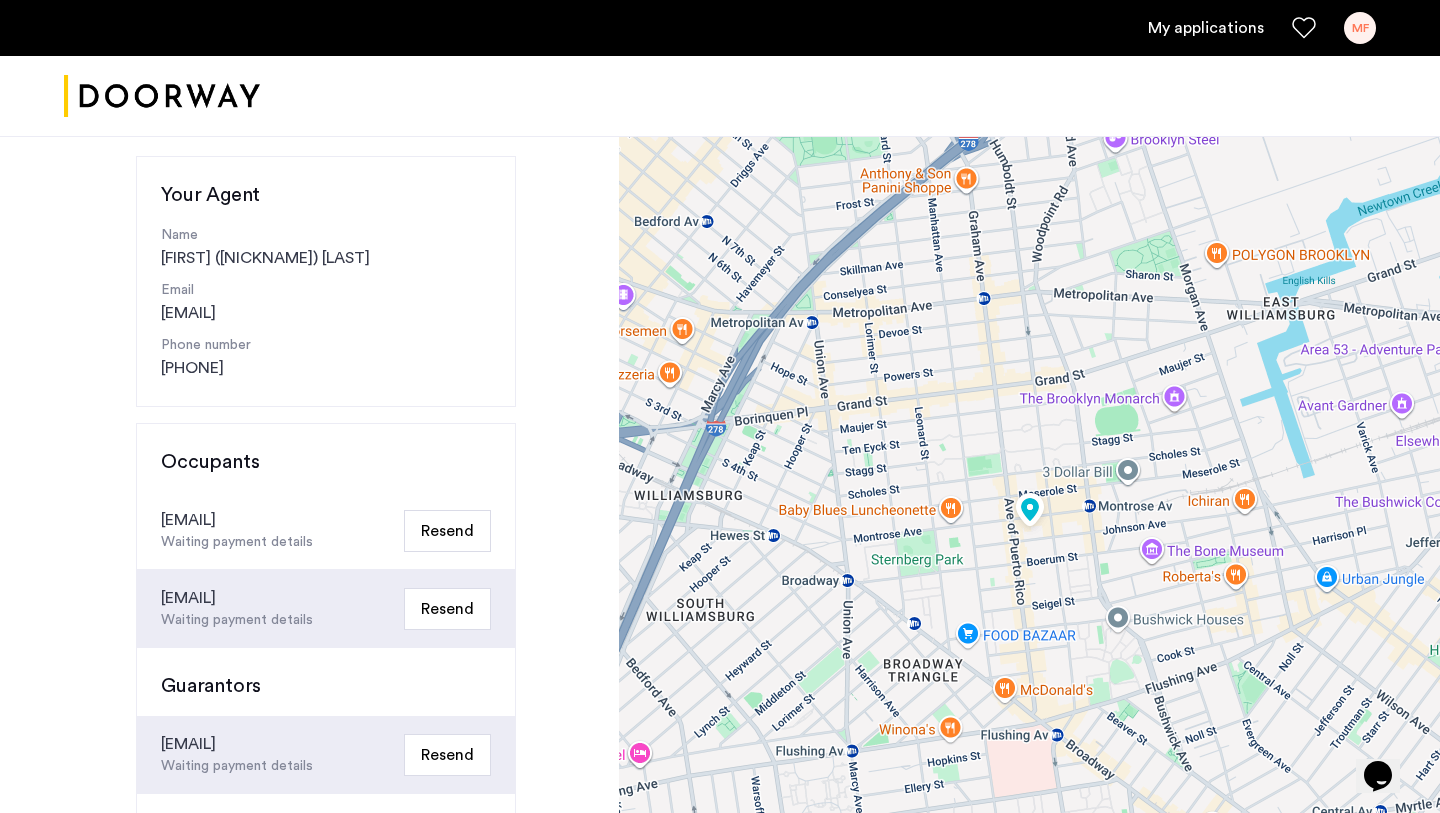 click on "Your Agent Name [FIRST] ([NICKNAME]) [LAST] Email [EMAIL] Phone number [PHONE] Occupants [EMAIL] Waiting payment details Resend [EMAIL] Waiting payment details Resend Guarantors [EMAIL] Waiting payment details Resend Your application will be processed once all occupants/guarantors have completed their submissions. Your applications" at bounding box center (309, 536) 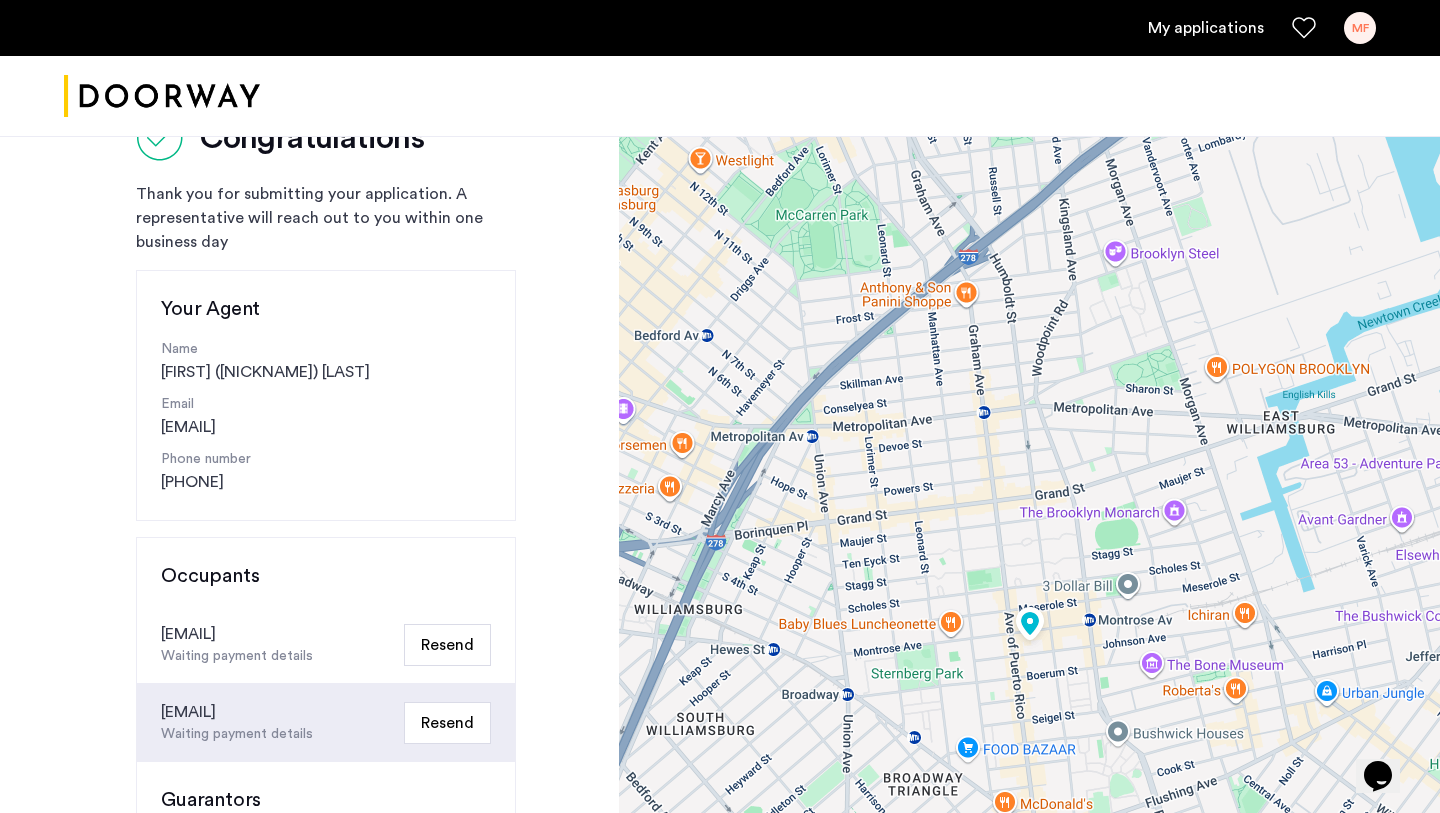 scroll, scrollTop: 0, scrollLeft: 0, axis: both 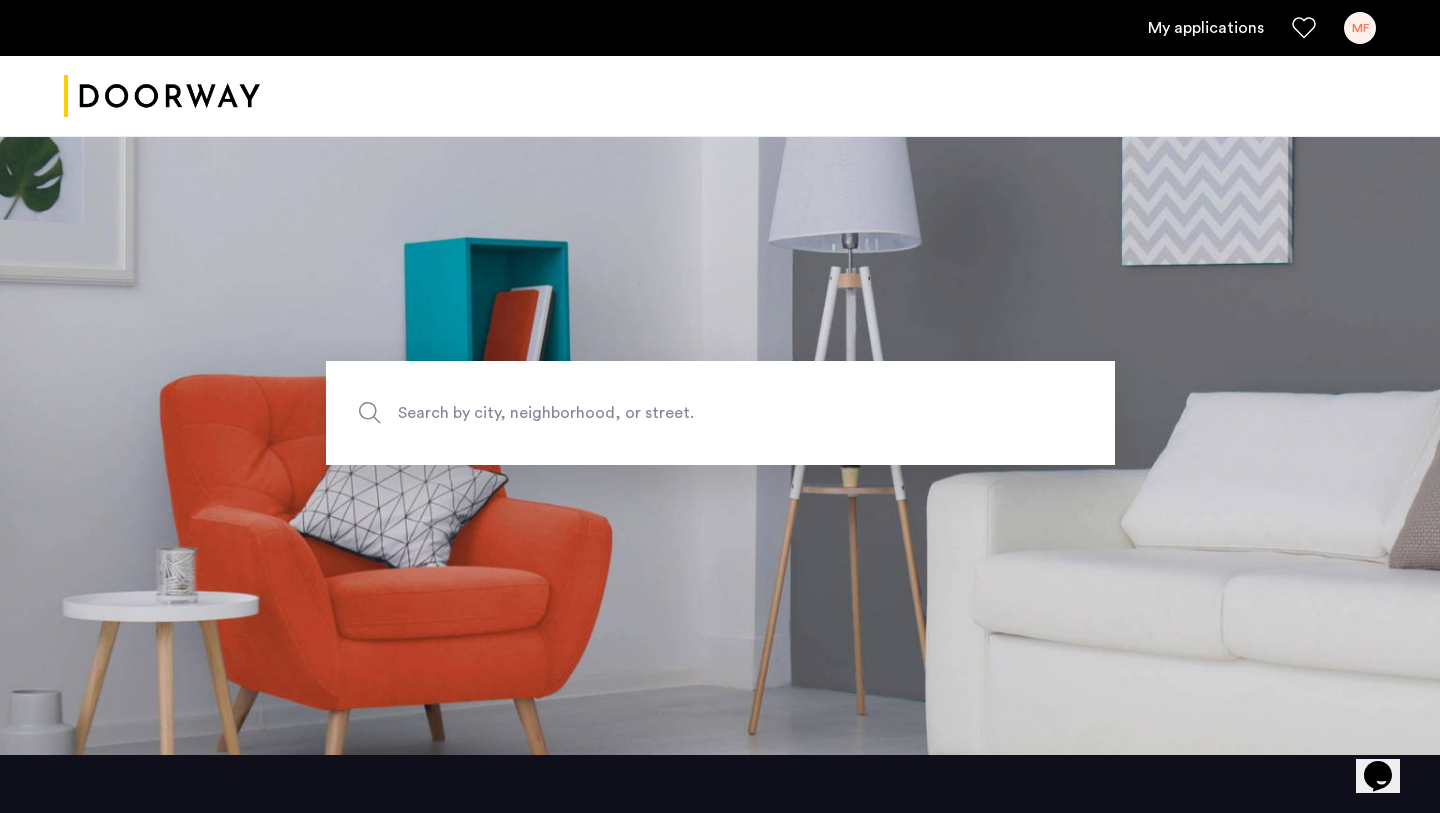 click on "MF" at bounding box center (1360, 28) 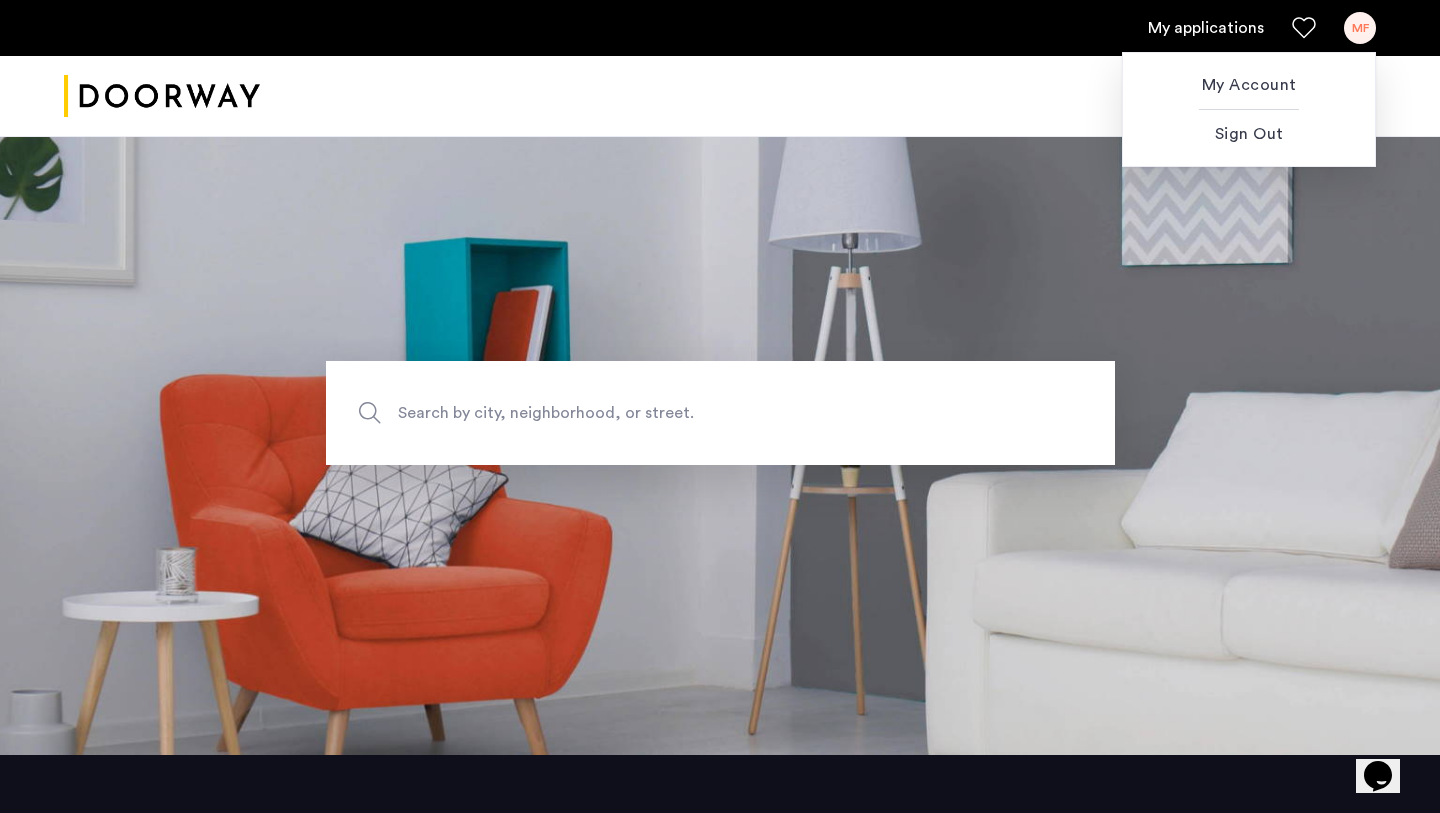click at bounding box center [720, 406] 